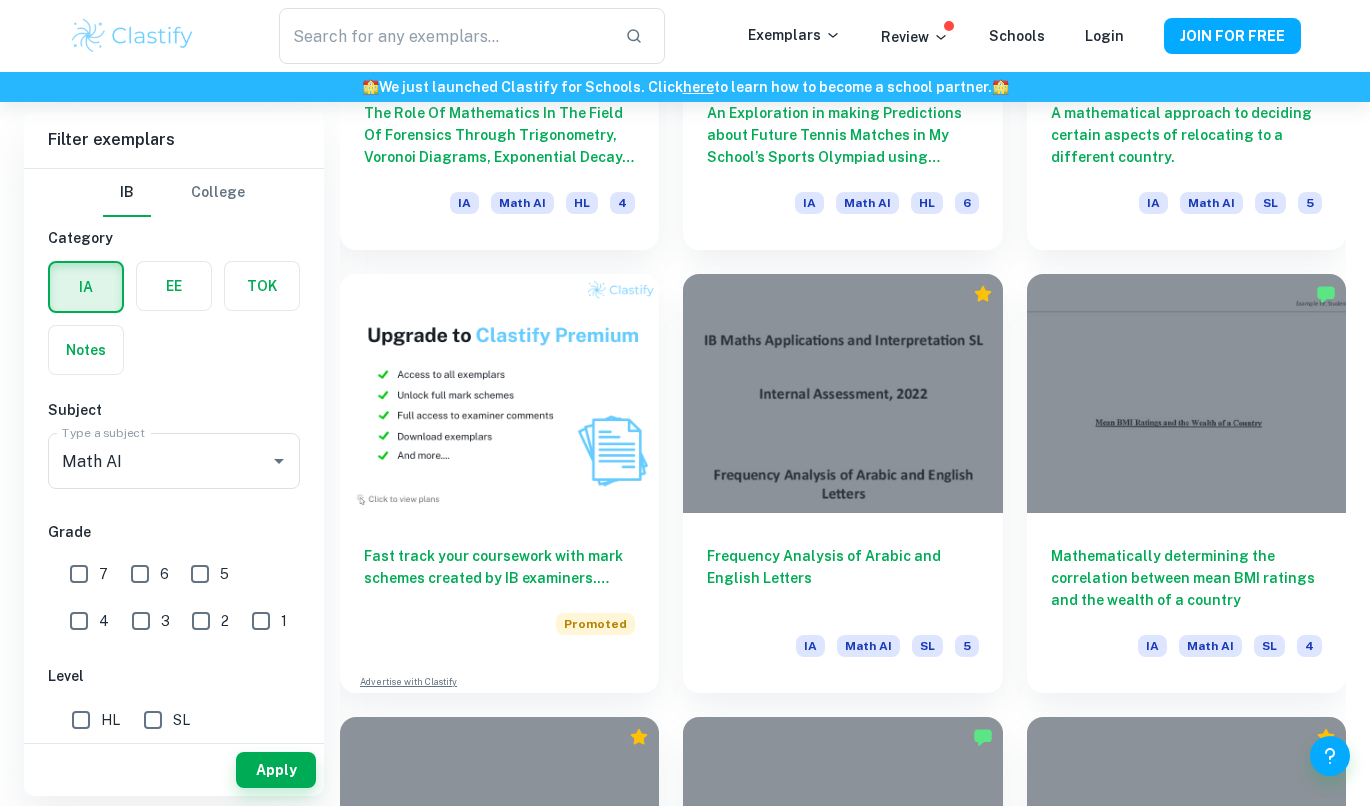 scroll, scrollTop: 1288, scrollLeft: 0, axis: vertical 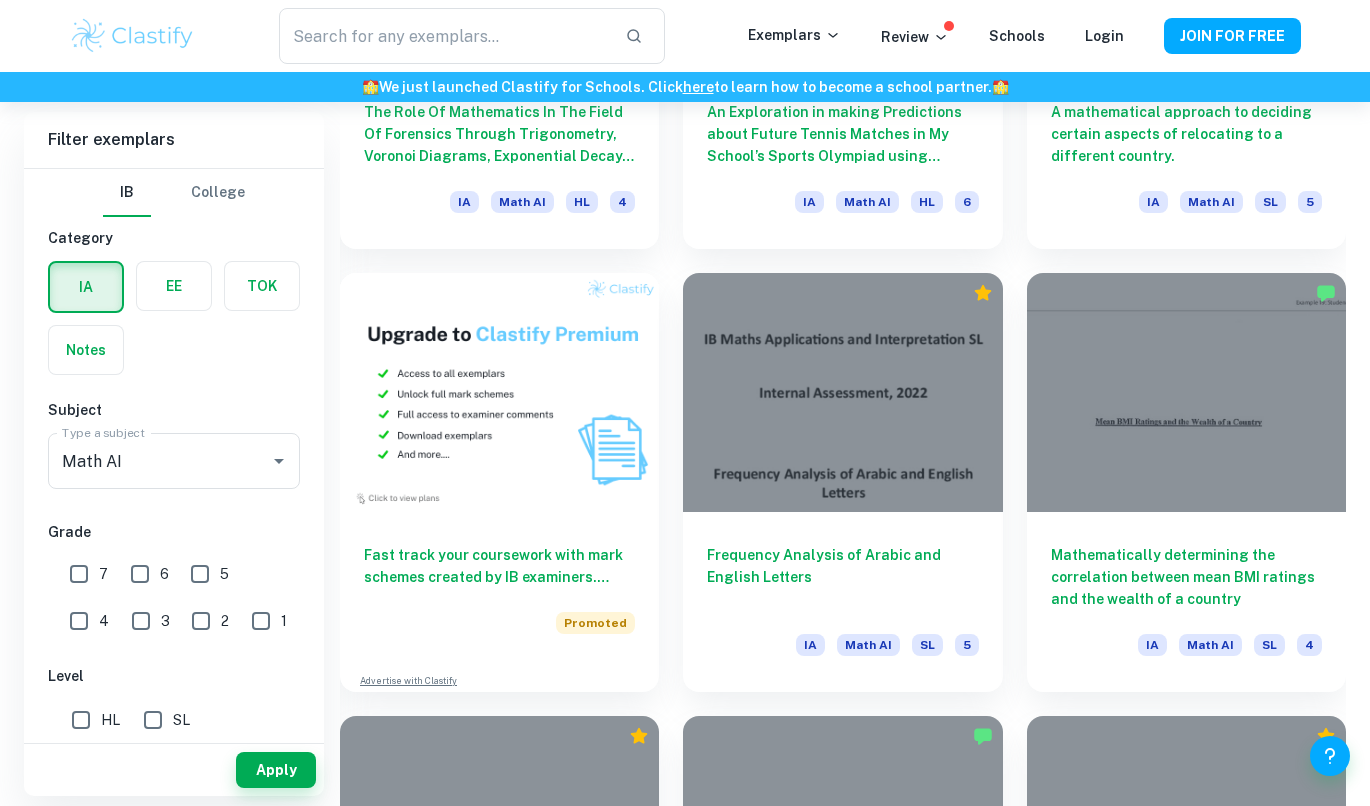 click at bounding box center (1186, 392) 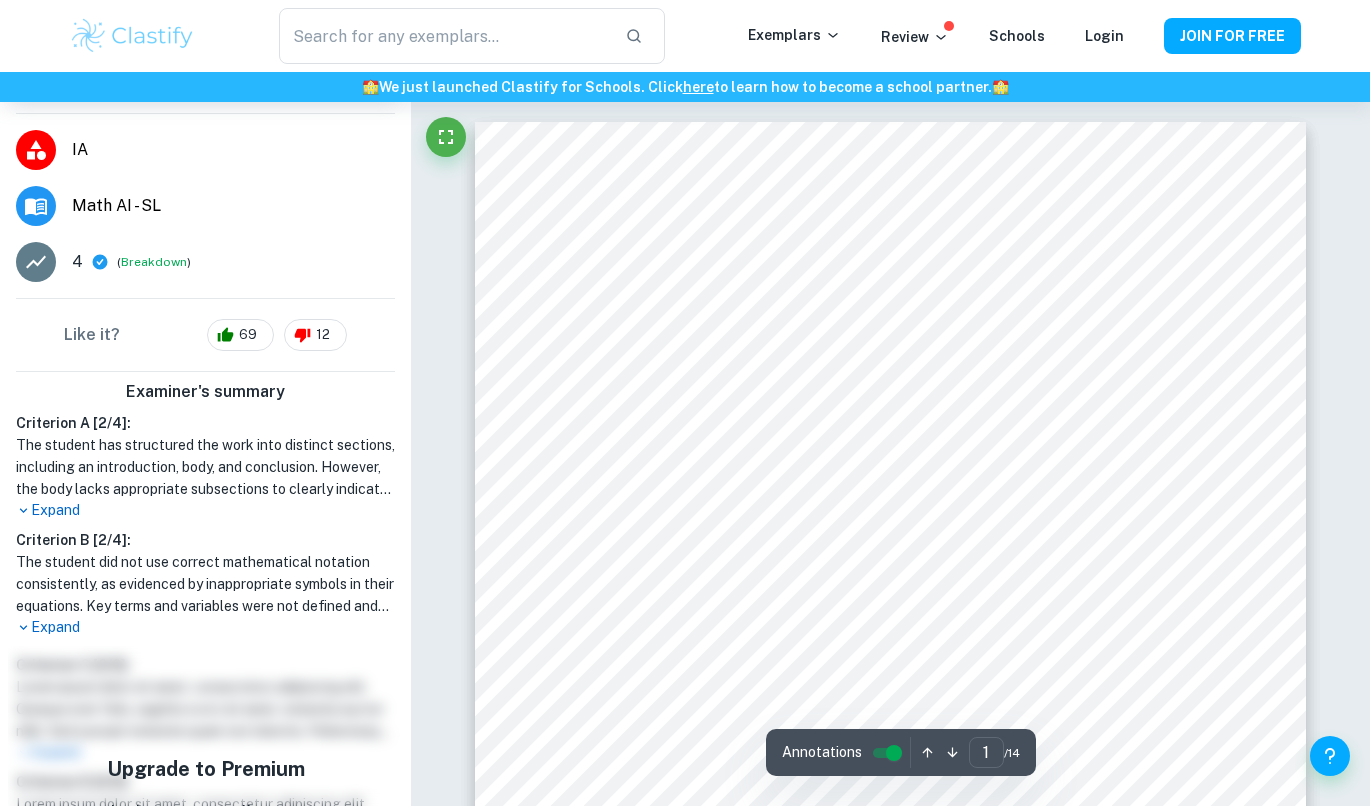scroll, scrollTop: 235, scrollLeft: 0, axis: vertical 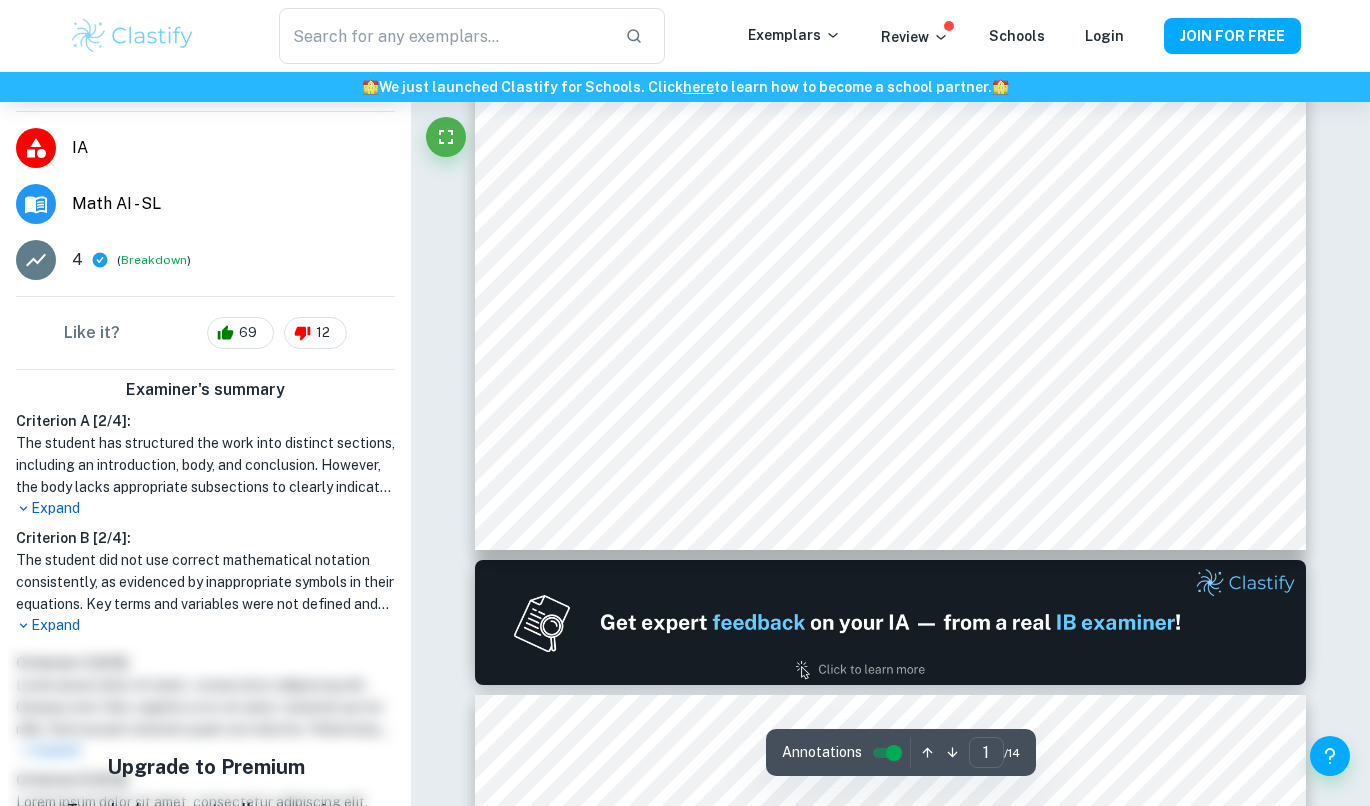 type on "2" 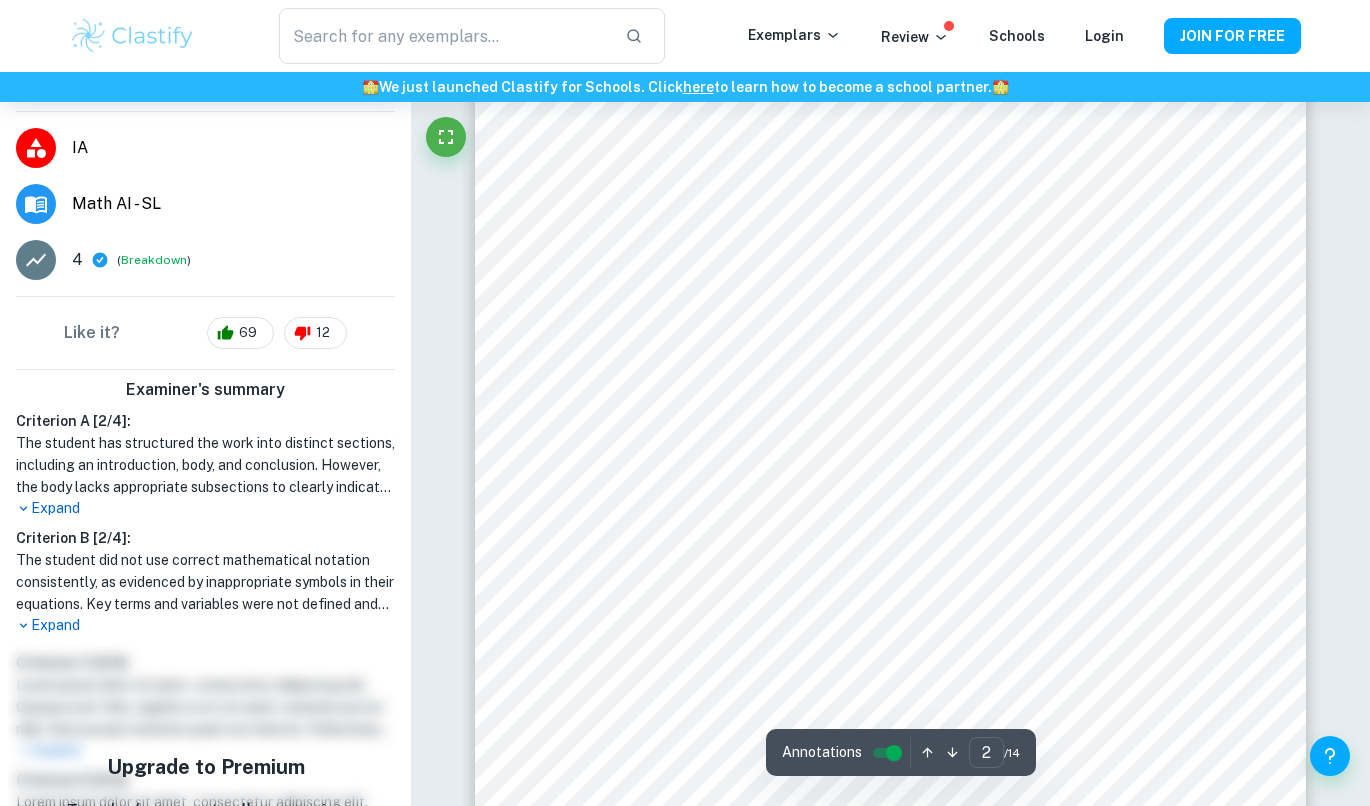 scroll, scrollTop: 1571, scrollLeft: 0, axis: vertical 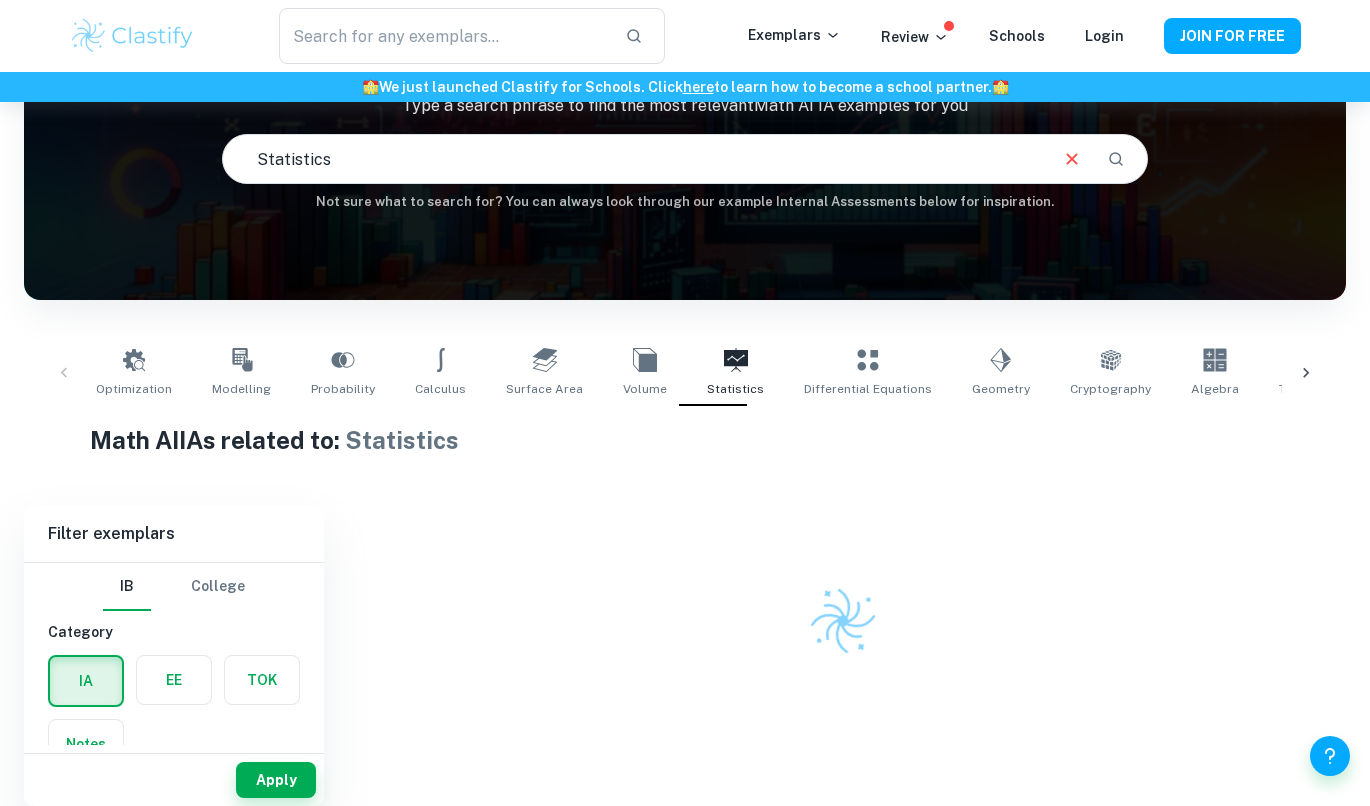 click on "Home IA Math AI IB Math AI IA examples Type a search phrase to find the most relevant Math AI IA examples for you Statistics ​ Not sure what to search for? You can always look through our example Internal Assessments below for inspiration. Optimization Modelling Probability Calculus Surface Area Volume Statistics Differential Equations Geometry Cryptography Algebra Trigonometry Complex Numbers Kinematics Functions Correlation Math AI IAs related to: Statistics Filter Filter exemplars IB College Category IA EE TOK Notes Subject Type a subject Math AI Type a subject Grade 7 6 5 4 3 2 1 Level HL SL Session May 2026 May 2025 November 2024 May 2024 November 2023 May 2023 November 2022 May 2022 November 2021 May 2021 Other Apply Filter exemplars IB College Category IA EE TOK Notes Subject Type a subject Math AI Type a subject Grade 7 6 5 4 3 2 1 Level HL SL Session May 2026 May 2025 November 2024 May 2024 November 2023 May 2023 November 2022 May 2022 November 2021 May 2021 Other Apply" at bounding box center [685, 370] 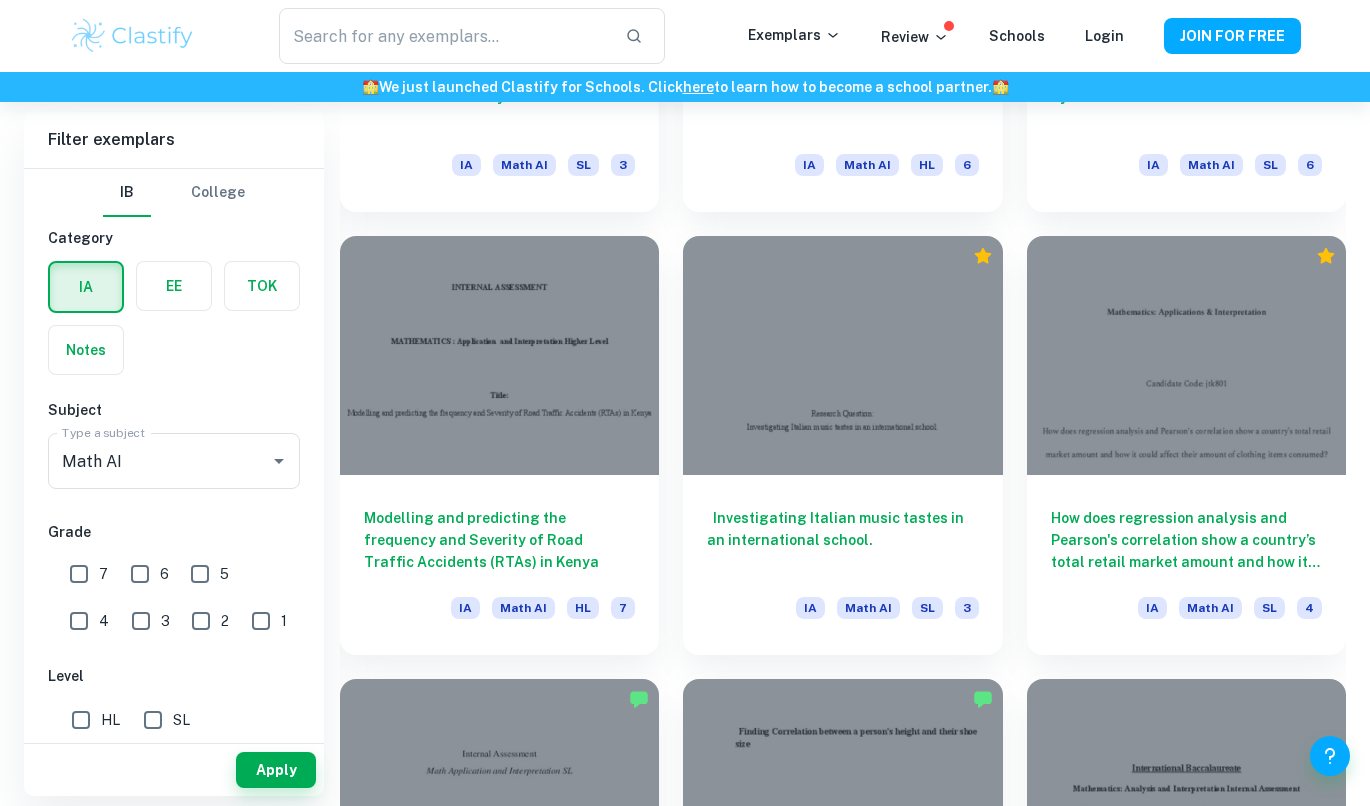 scroll, scrollTop: 2213, scrollLeft: 0, axis: vertical 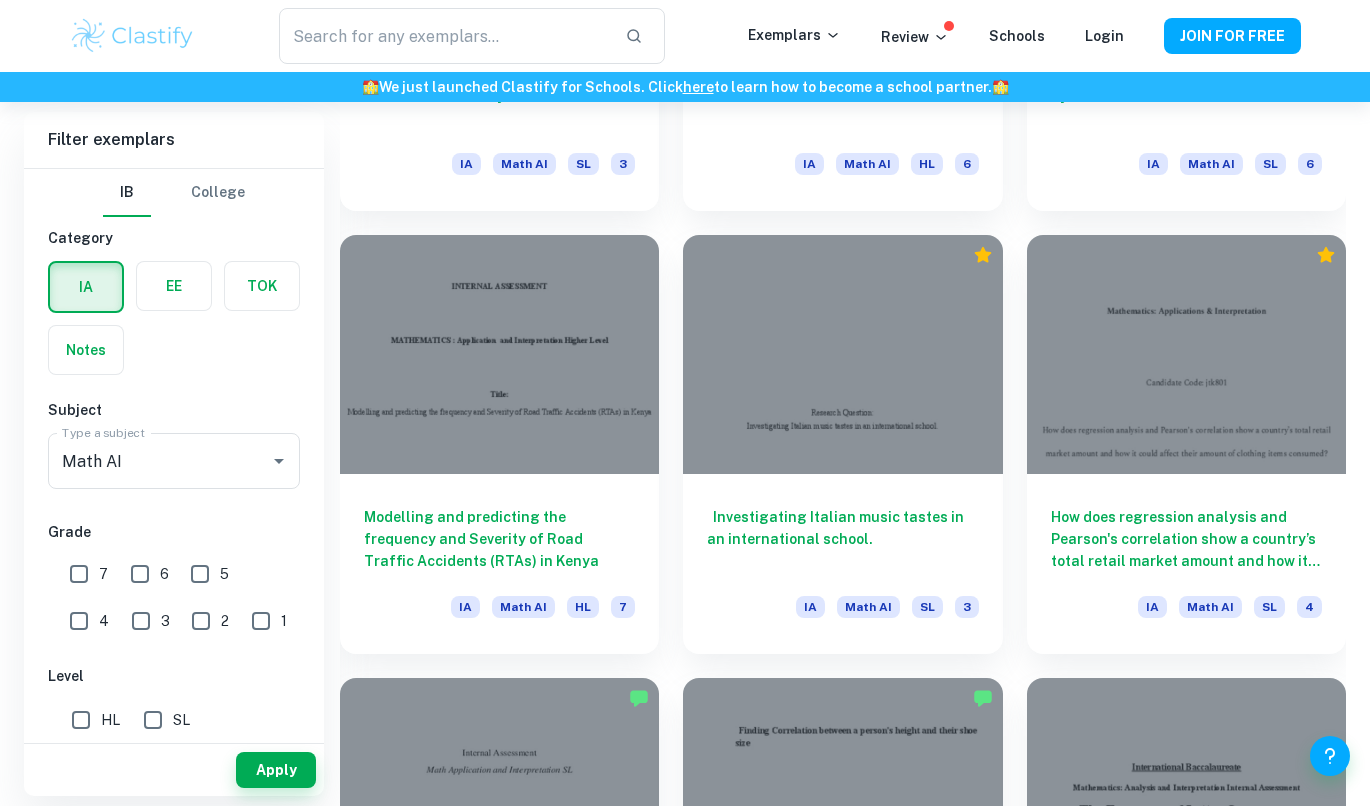 click at bounding box center (1186, 354) 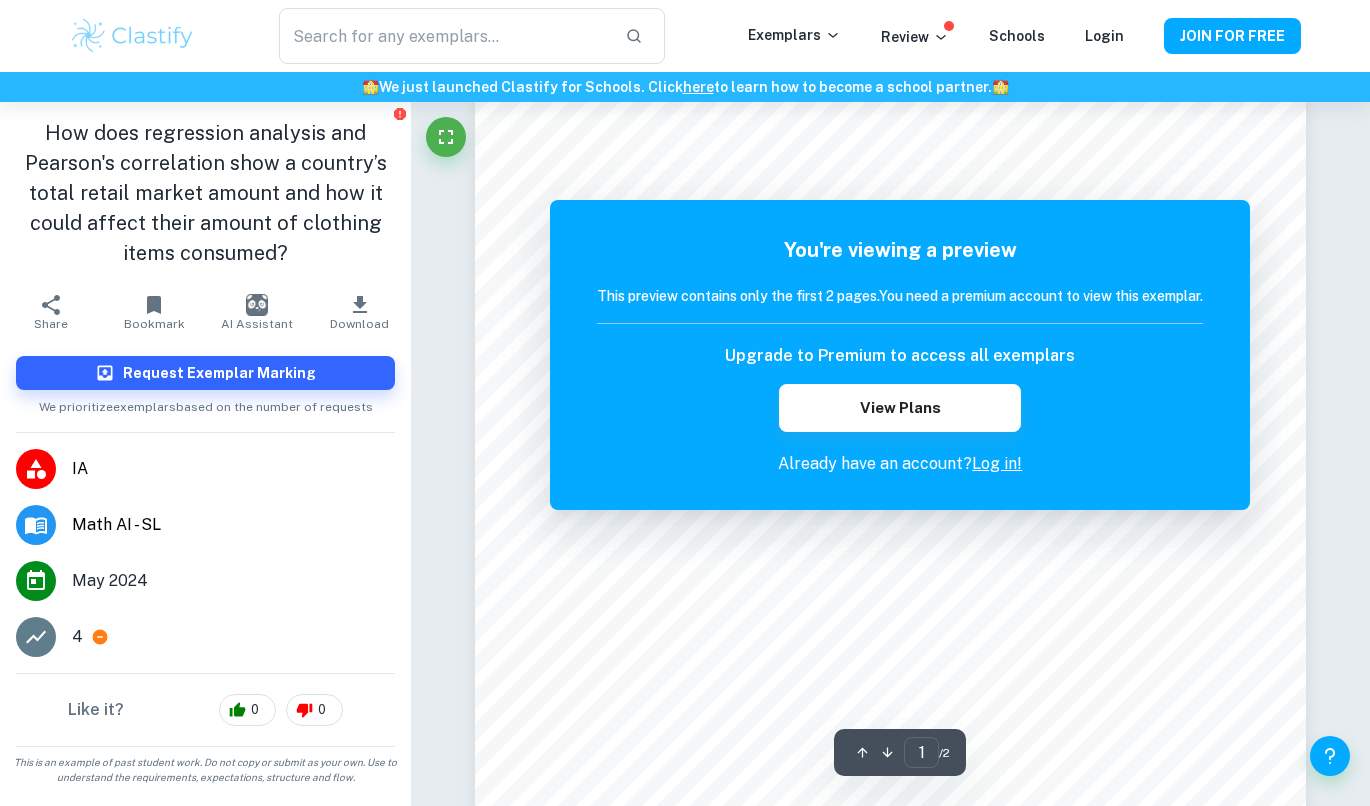 scroll, scrollTop: 190, scrollLeft: 0, axis: vertical 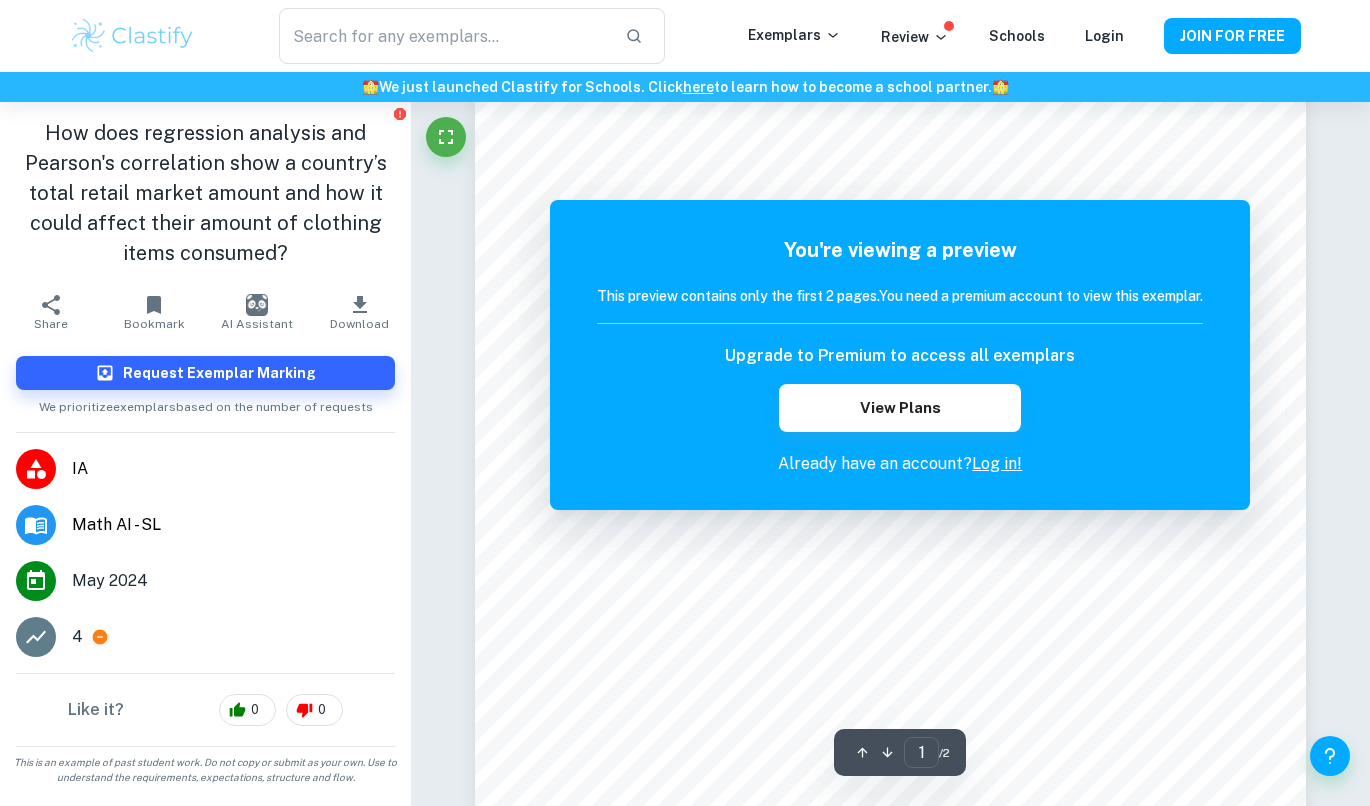 click on "Log in!" at bounding box center (997, 463) 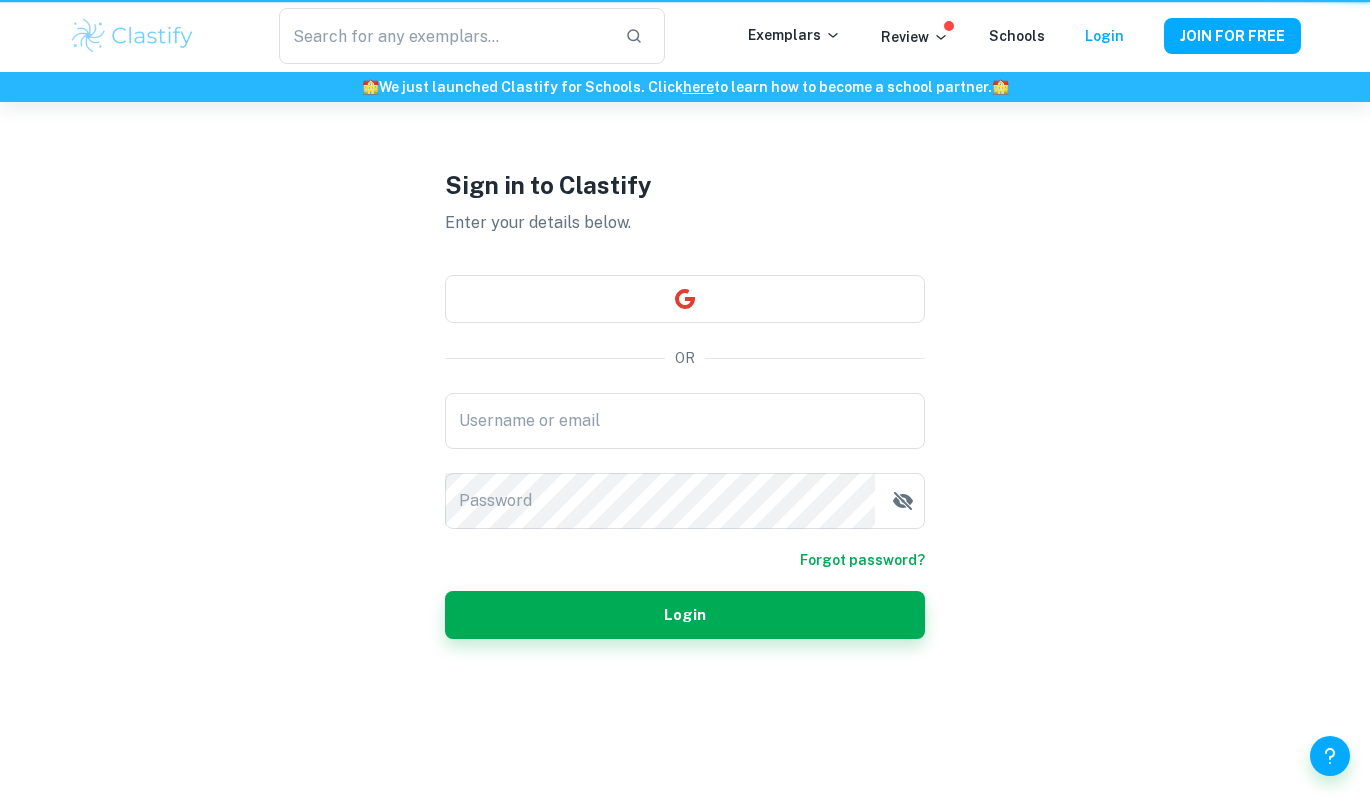 scroll, scrollTop: 0, scrollLeft: 0, axis: both 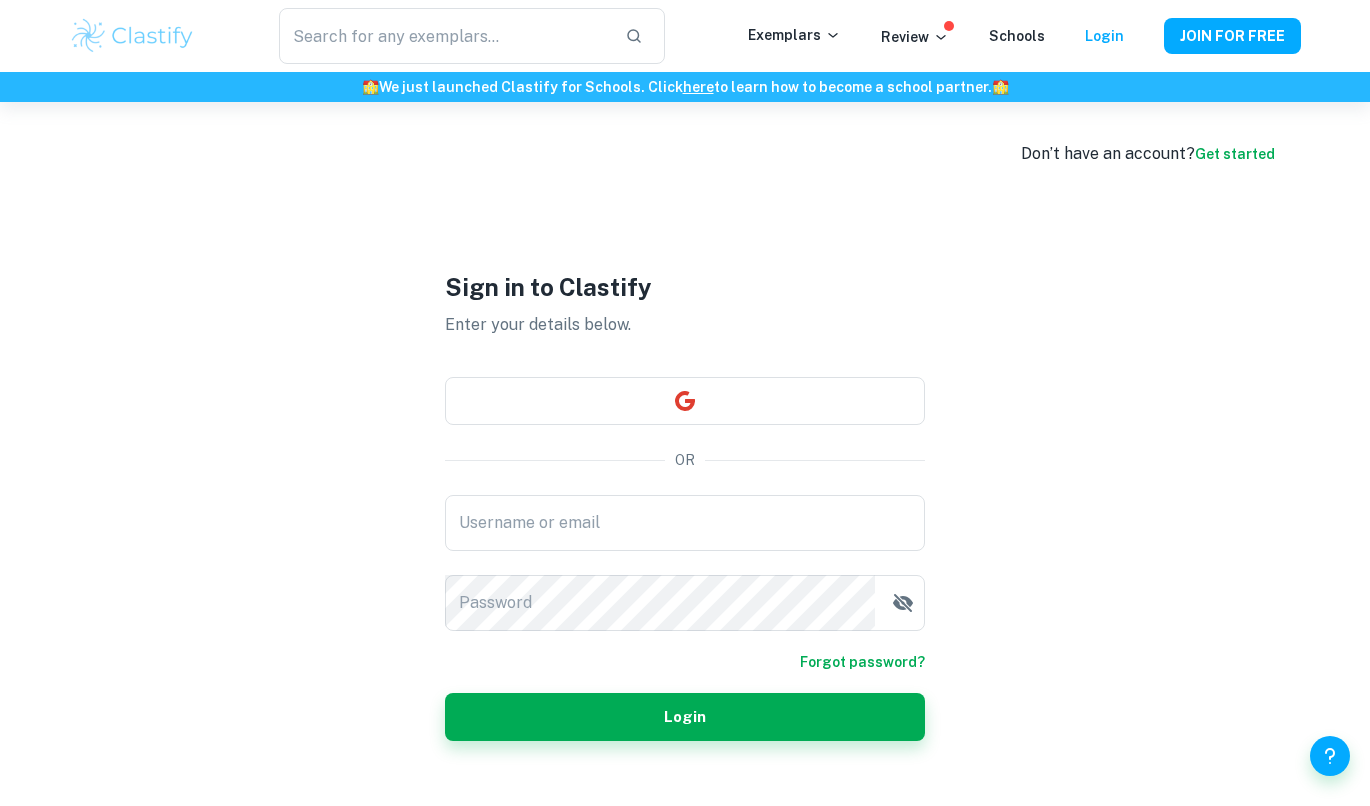 click on "Username or email" at bounding box center (685, 523) 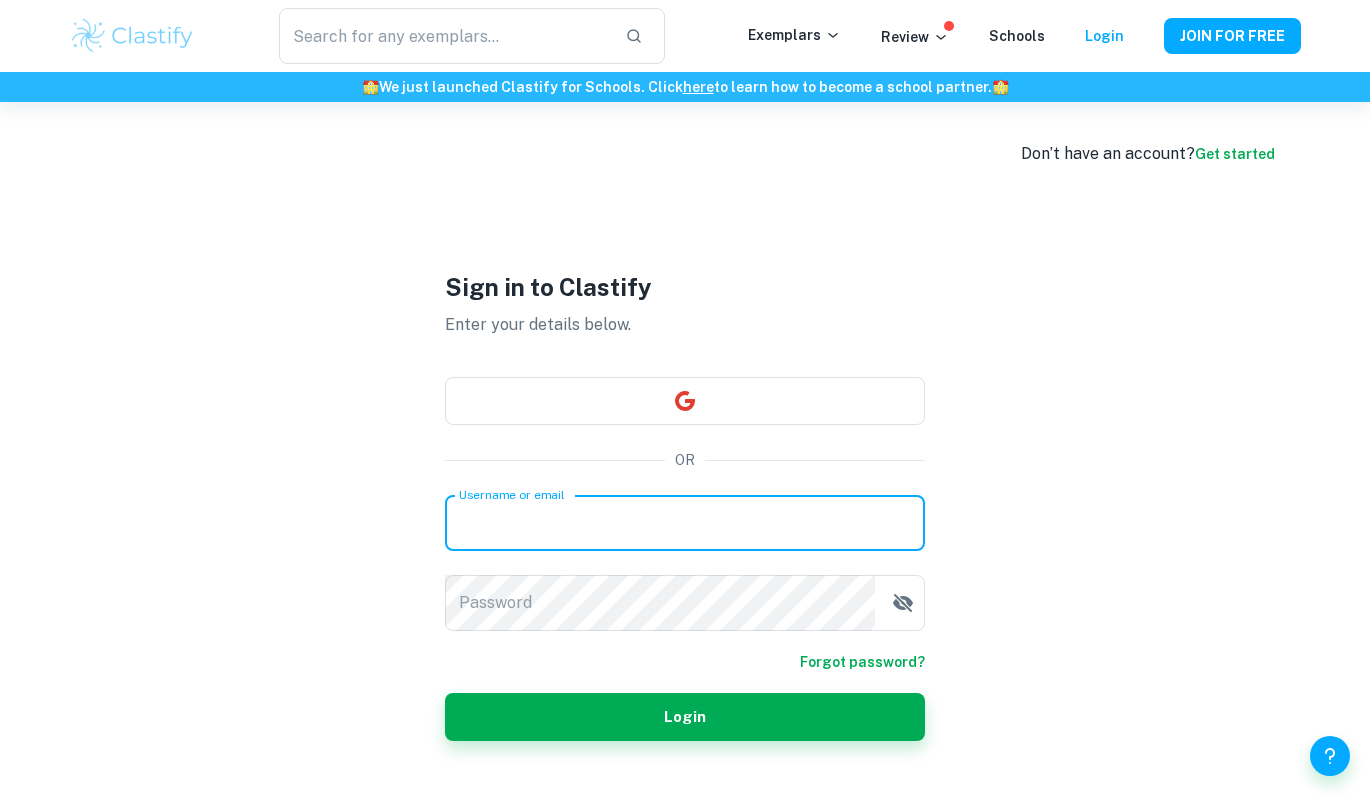 type on "[EMAIL]" 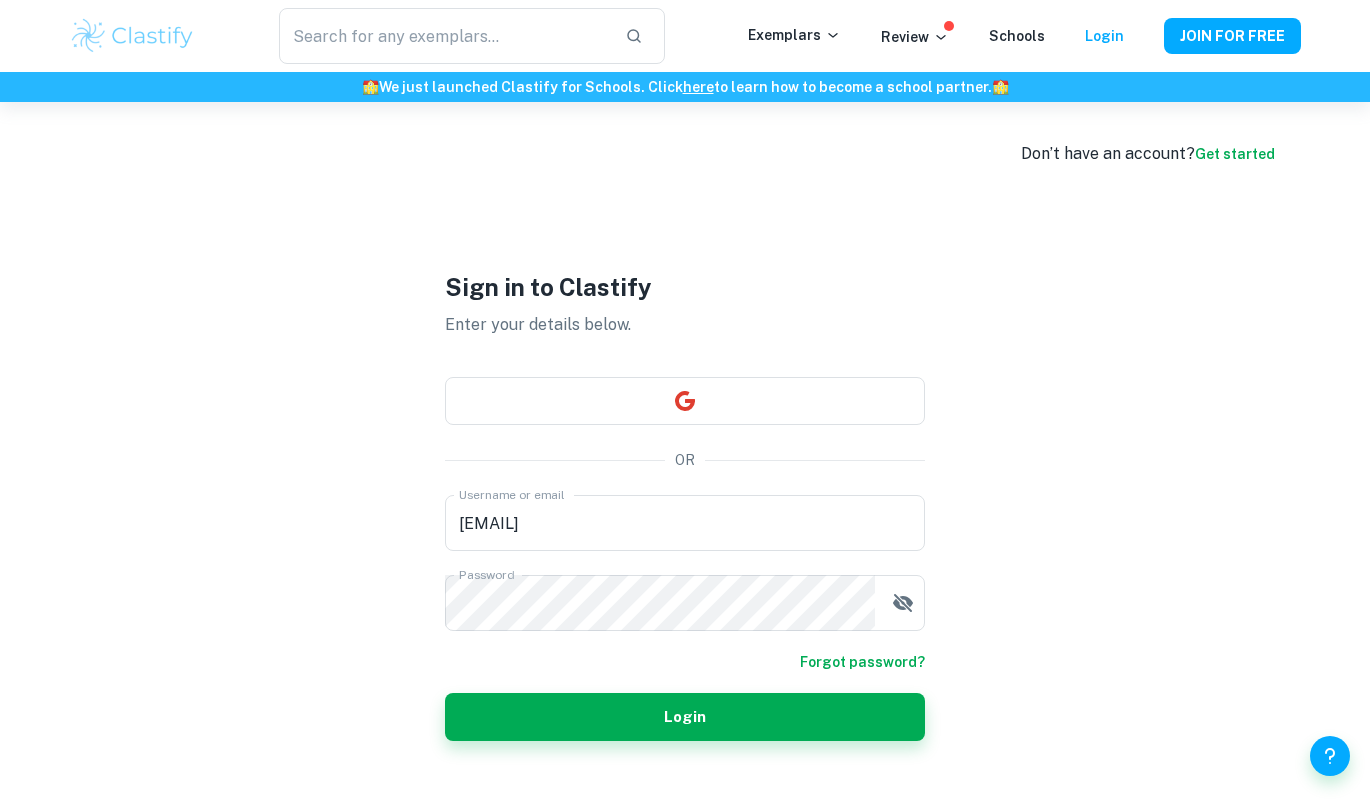 click on "Username or email [EMAIL] Username or email Password Password Forgot password? Login" at bounding box center (685, 618) 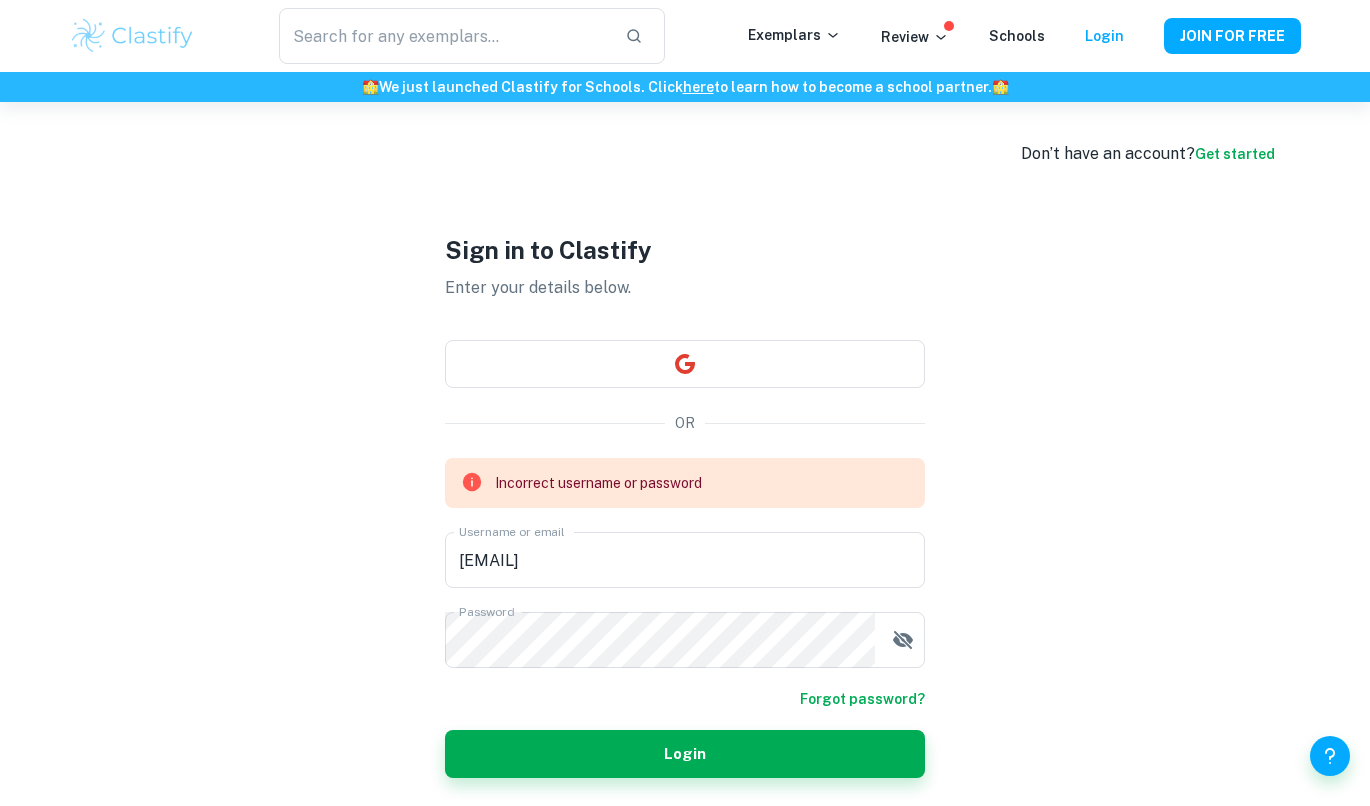 click on "Get started" at bounding box center (1235, 154) 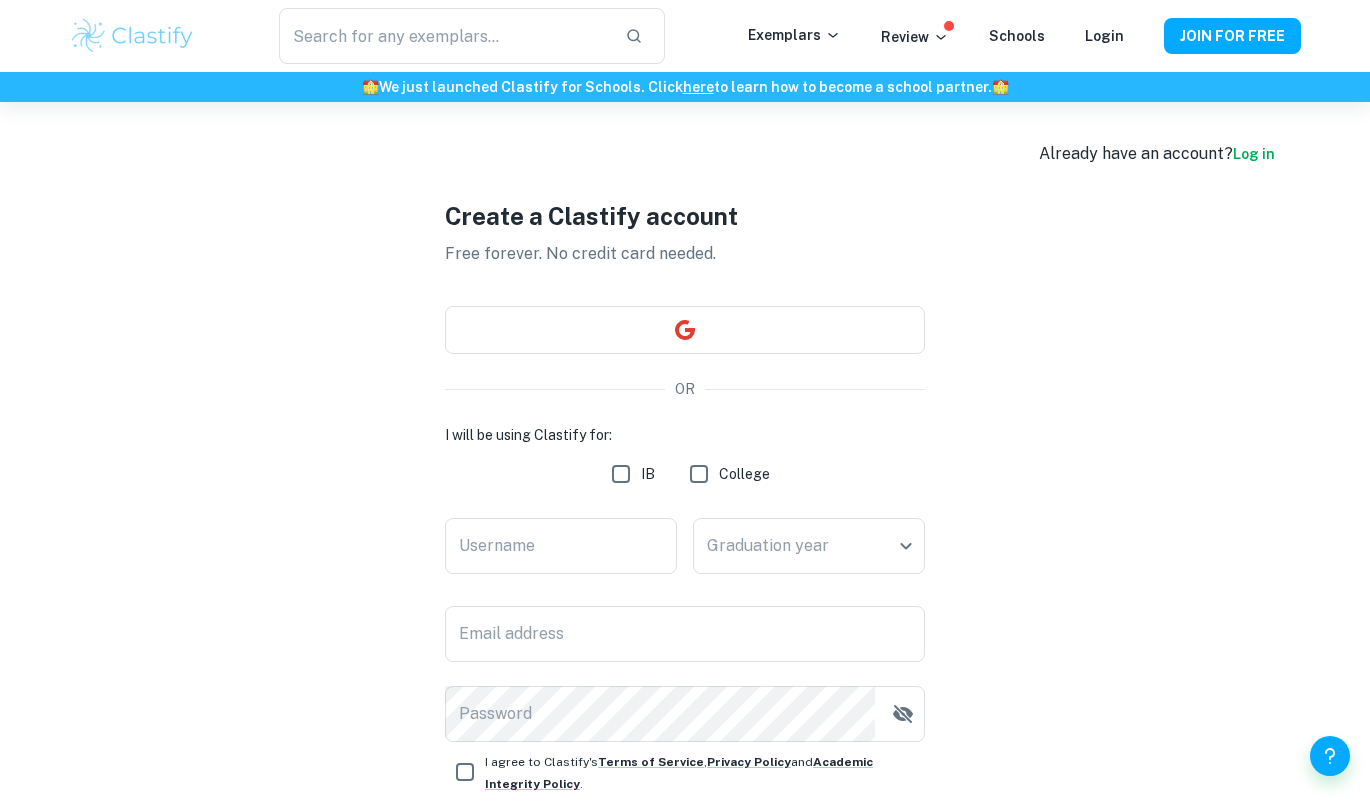 click on "IB" at bounding box center [621, 474] 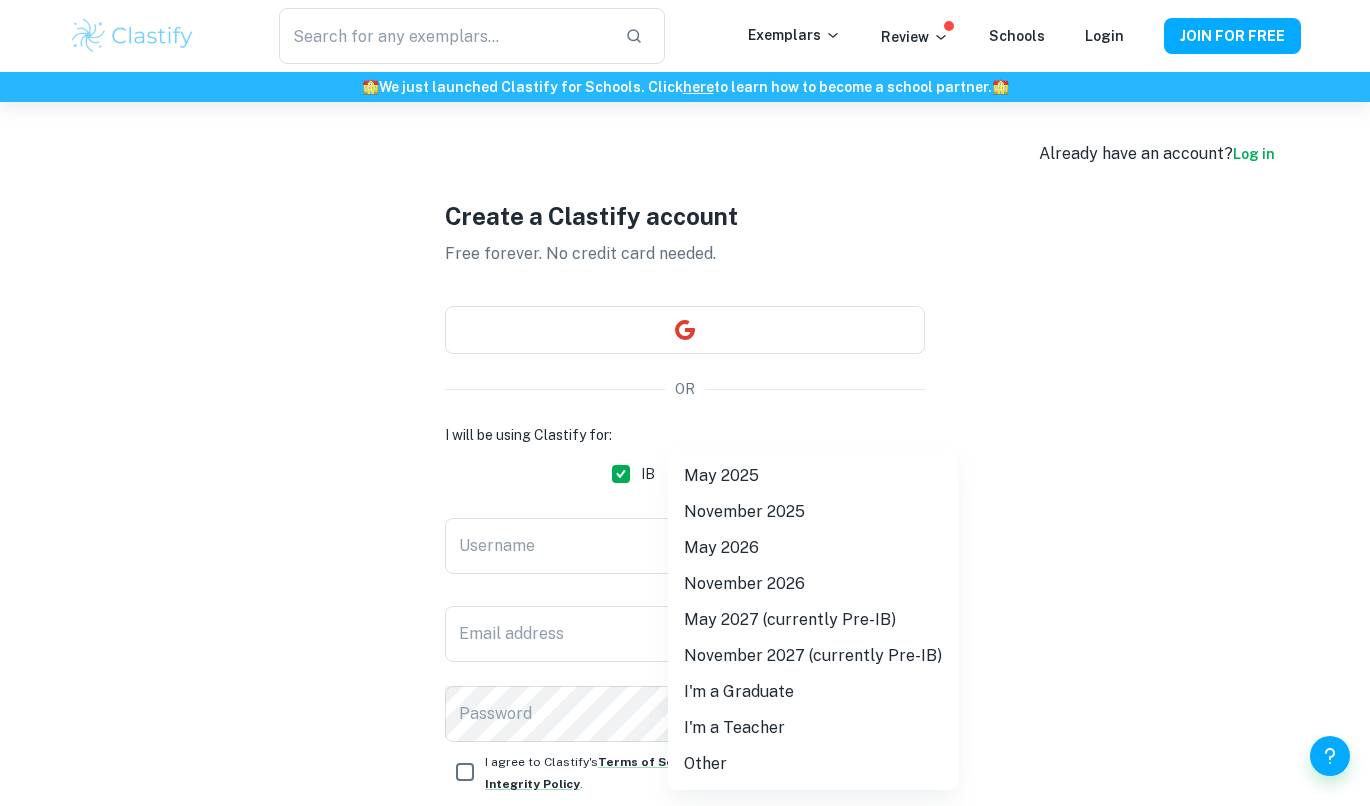 click on "We value your privacy We use cookies to enhance your browsing experience, serve personalised ads or content, and analyse our traffic. By clicking "Accept All", you consent to our use of cookies.   Cookie Policy Customise   Reject All   Accept All   Customise Consent Preferences   We use cookies to help you navigate efficiently and perform certain functions. You will find detailed information about all cookies under each consent category below. The cookies that are categorised as "Necessary" are stored on your browser as they are essential for enabling the basic functionalities of the site. ...  Show more For more information on how Google's third-party cookies operate and handle your data, see:   Google Privacy Policy Necessary Always Active Necessary cookies are required to enable the basic features of this site, such as providing secure log-in or adjusting your consent preferences. These cookies do not store any personally identifiable data. Functional Analytics Performance Advertisement Uncategorised" at bounding box center (685, 505) 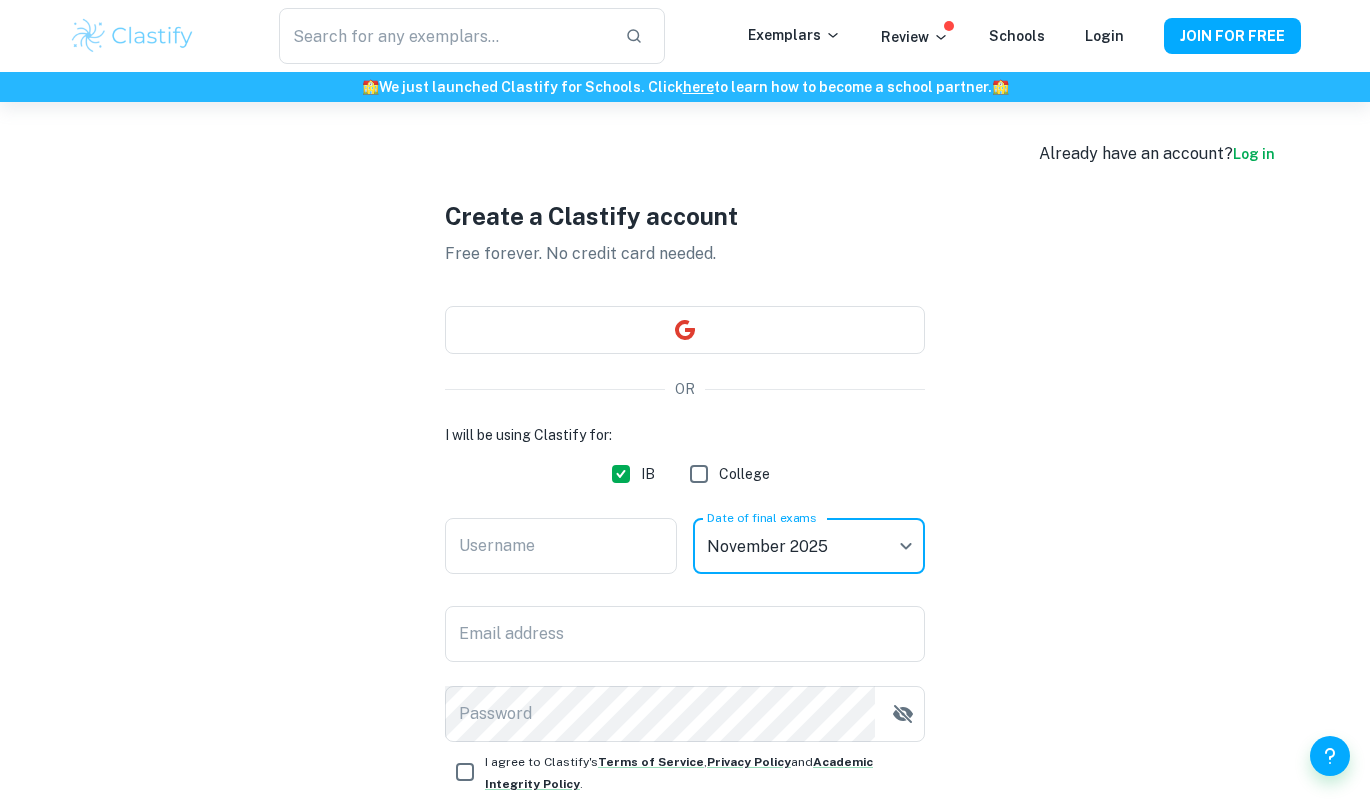 click on "Username" at bounding box center [561, 546] 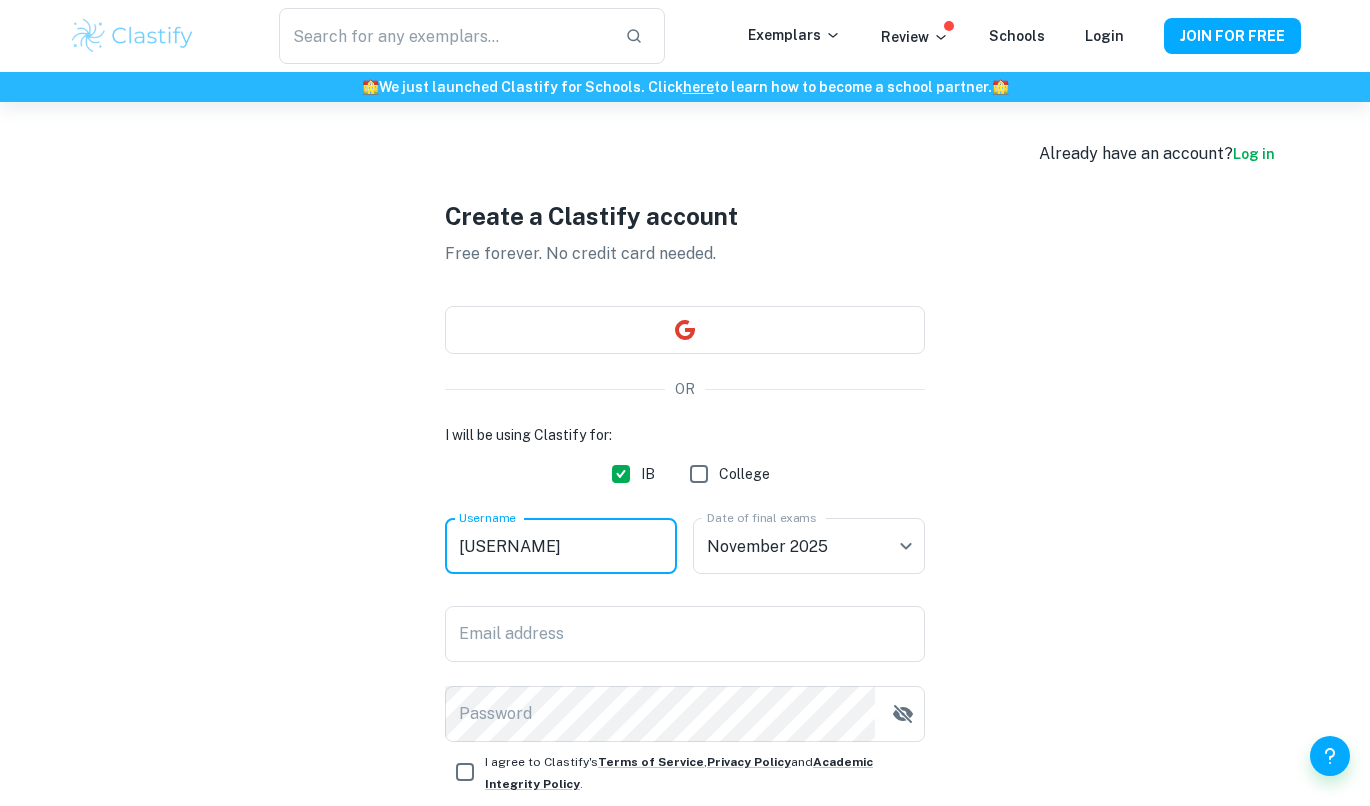 type on "[USERNAME]" 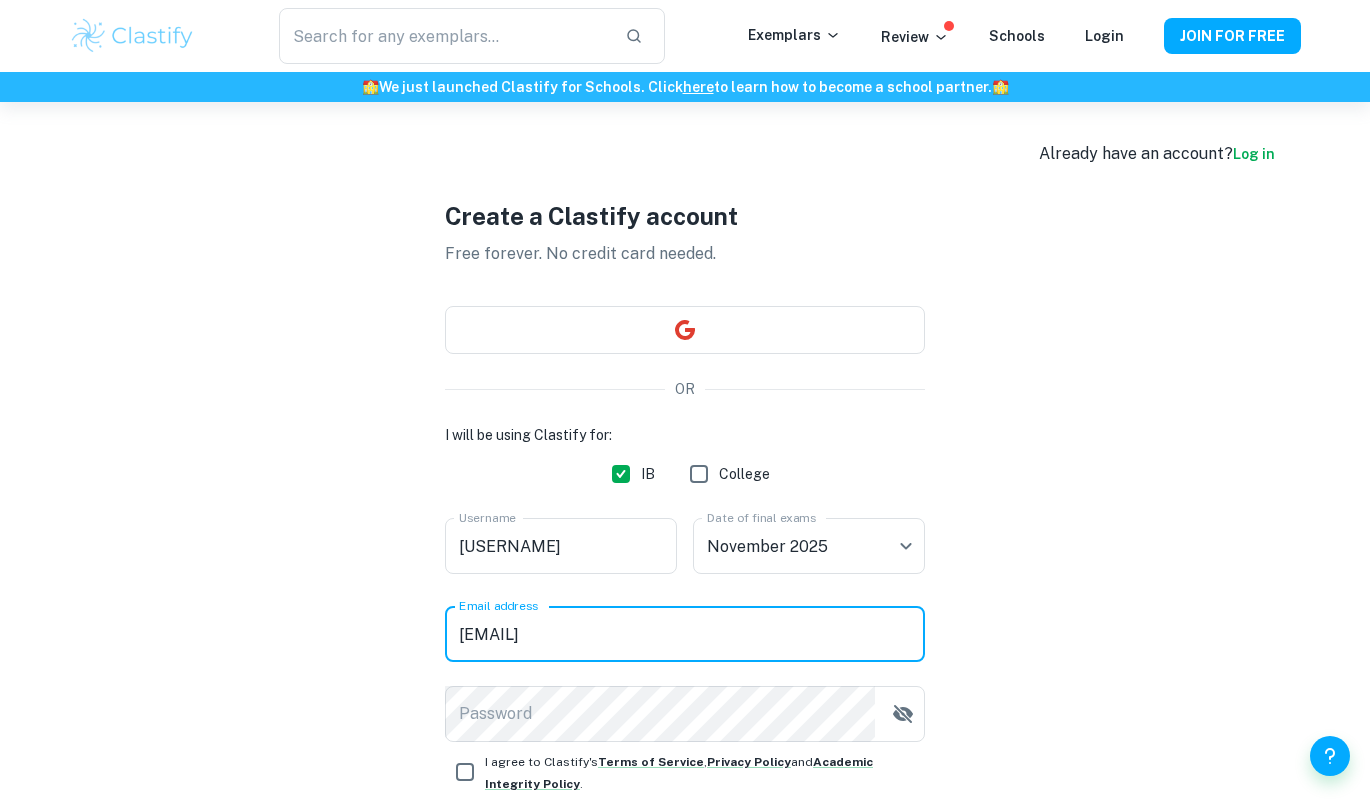 type on "[EMAIL]" 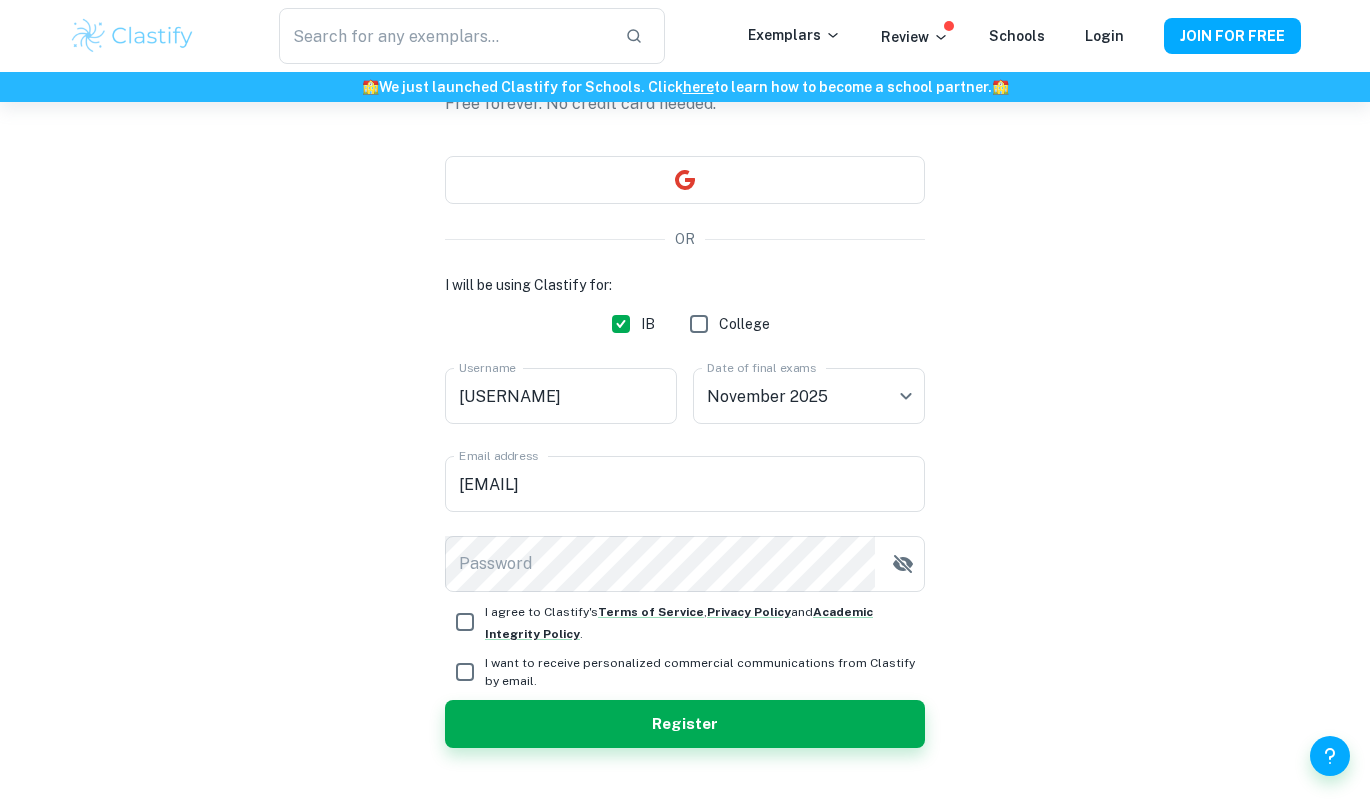 scroll, scrollTop: 151, scrollLeft: 0, axis: vertical 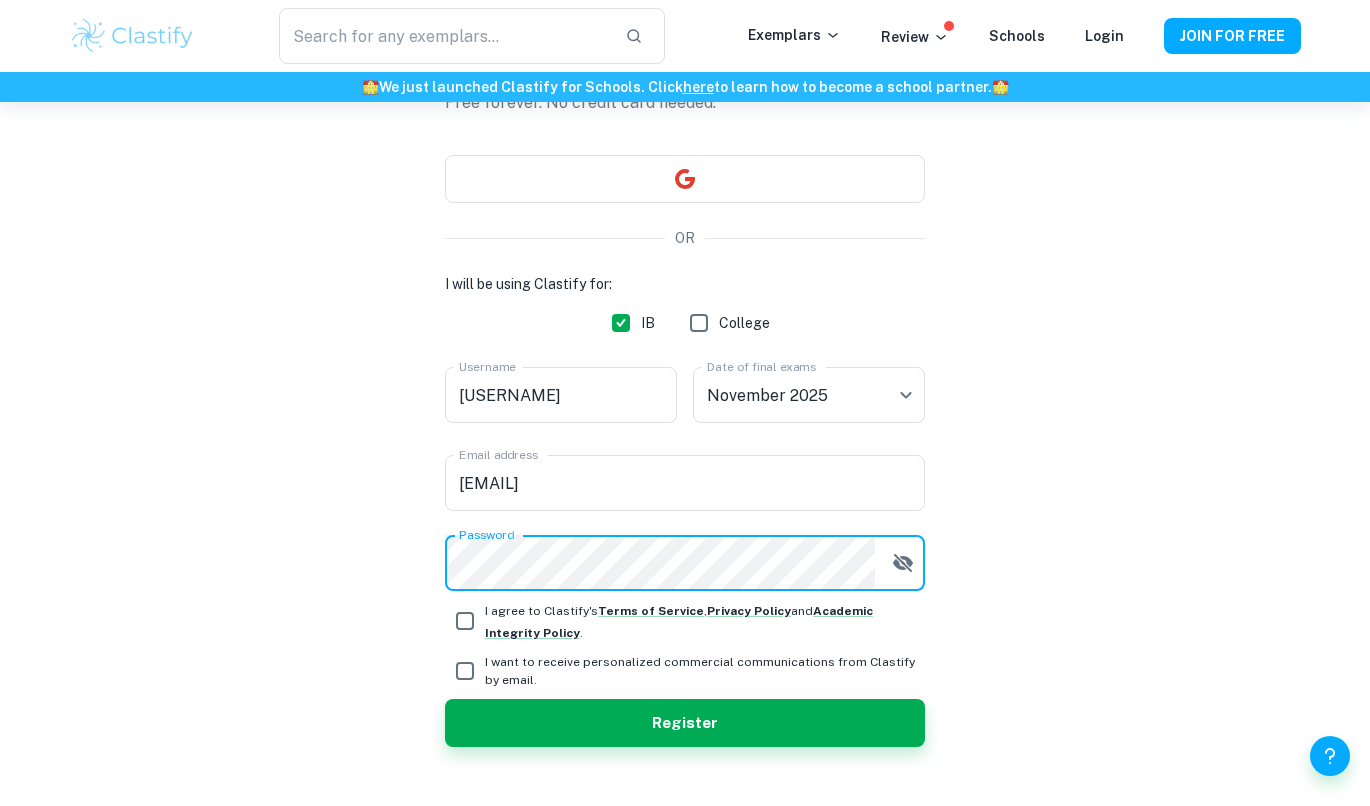 click on "I agree to Clastify's  Terms of Service ,  Privacy Policy  and  Academic Integrity Policy ." at bounding box center [465, 621] 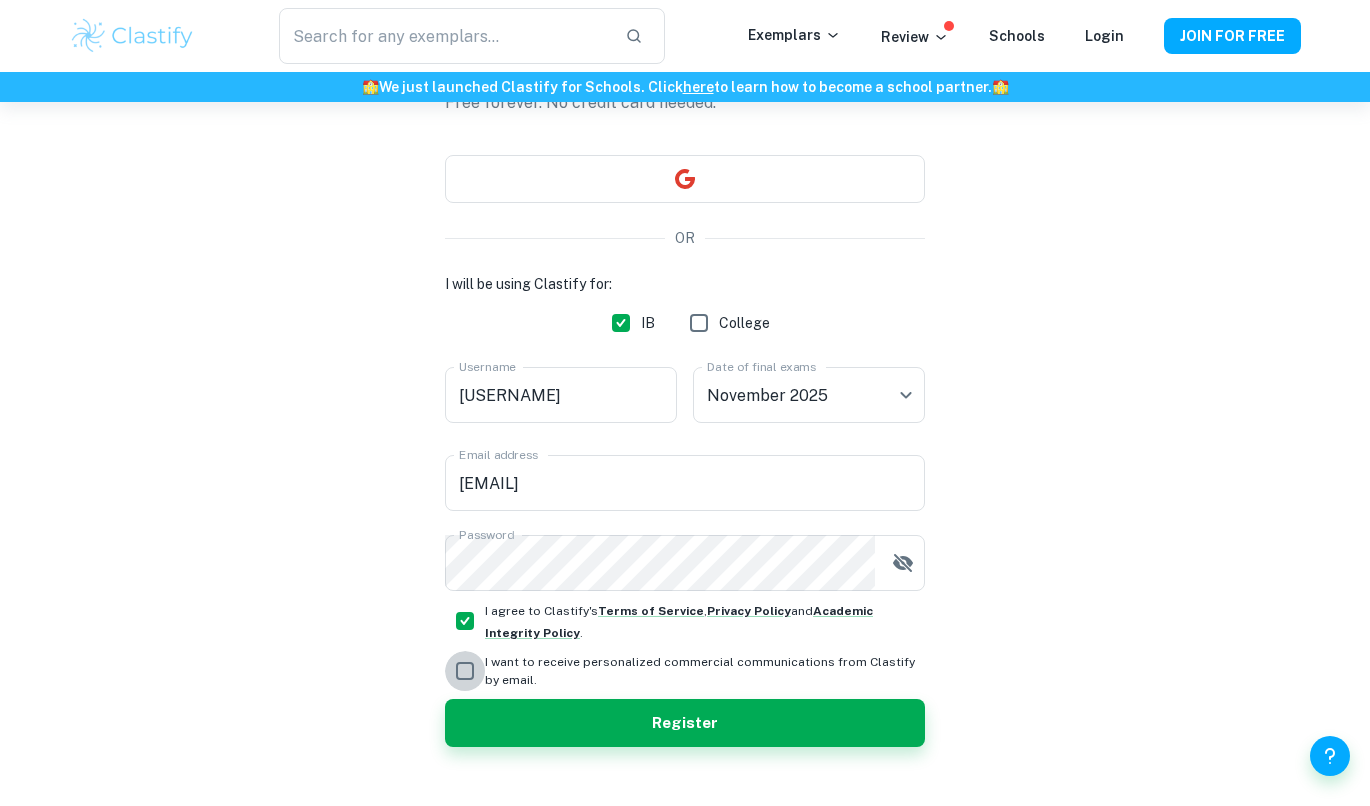 click on "I want to receive personalized commercial communications from Clastify by email." at bounding box center [465, 671] 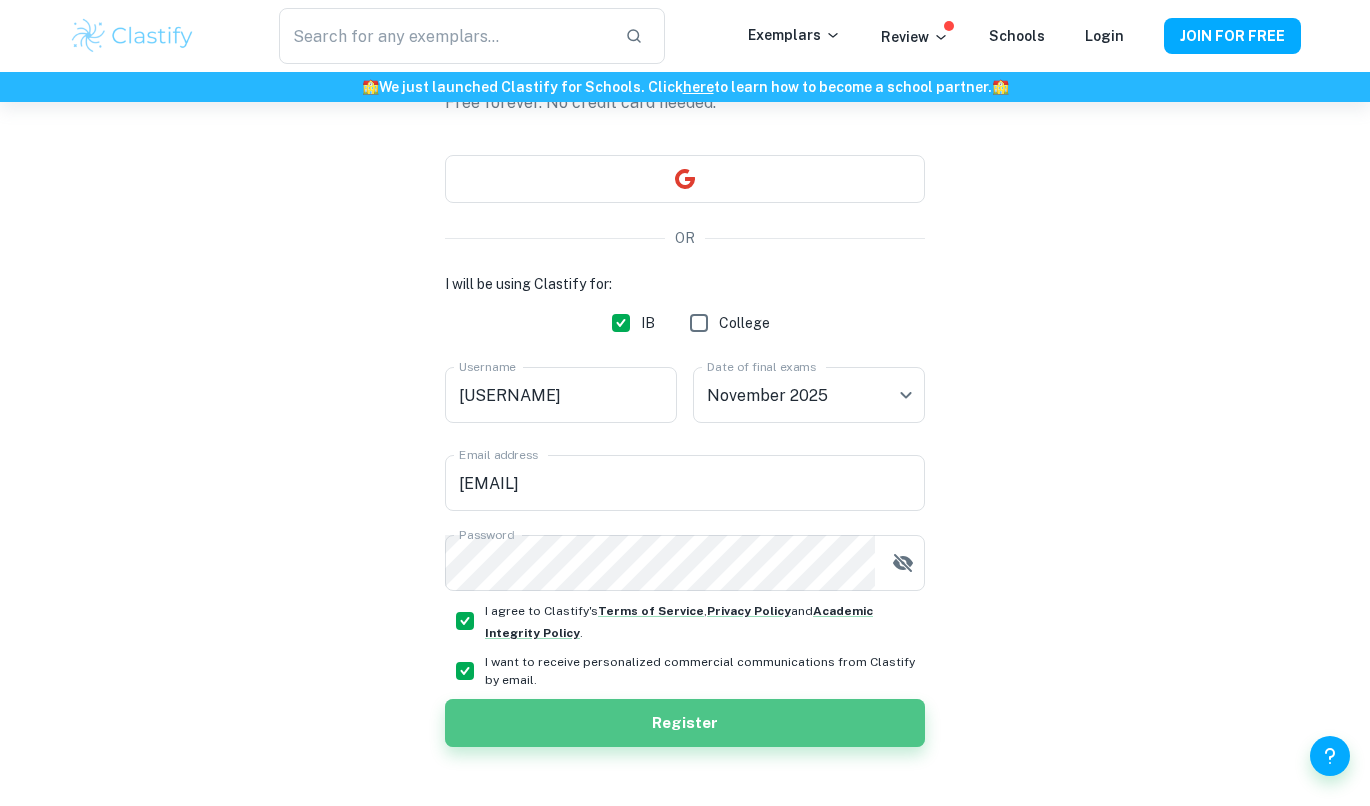click on "Register" at bounding box center [685, 723] 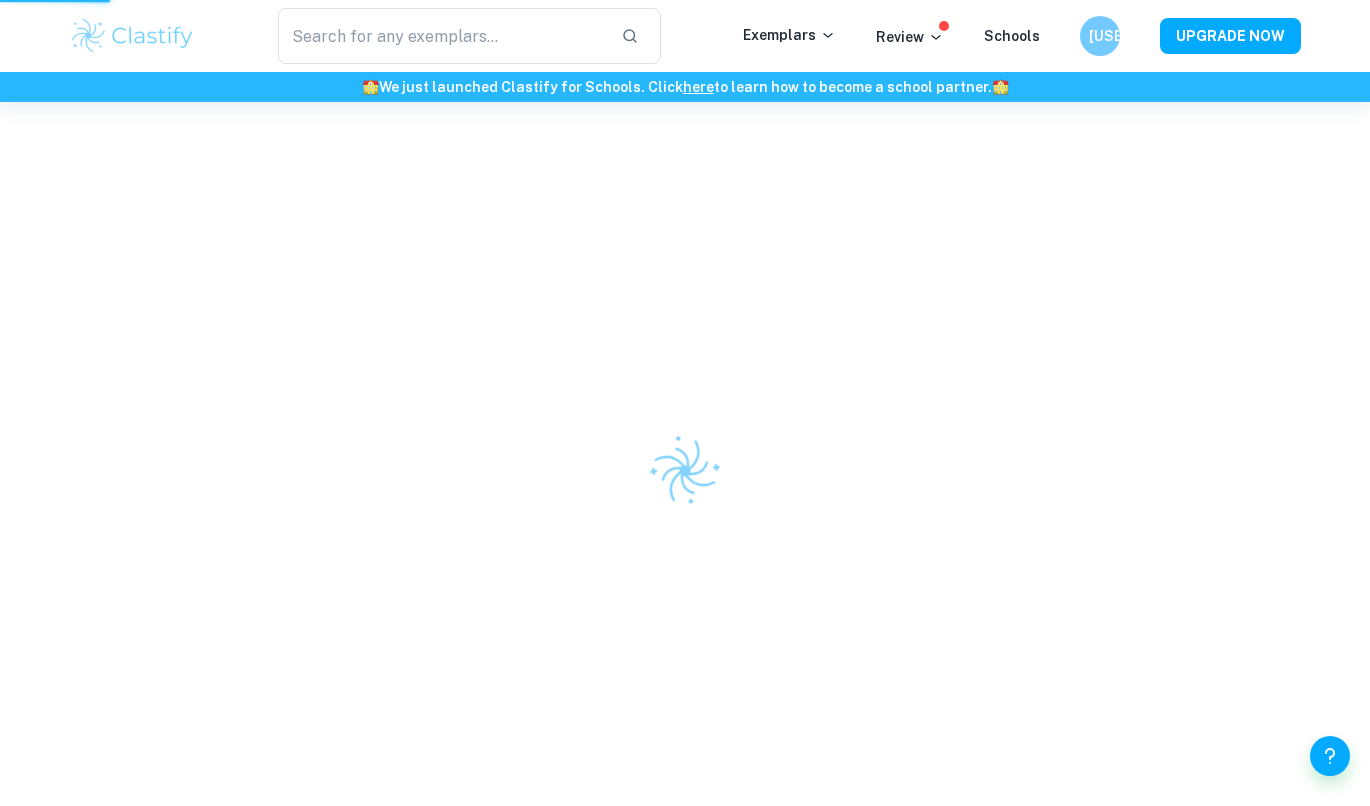 scroll, scrollTop: 33, scrollLeft: 0, axis: vertical 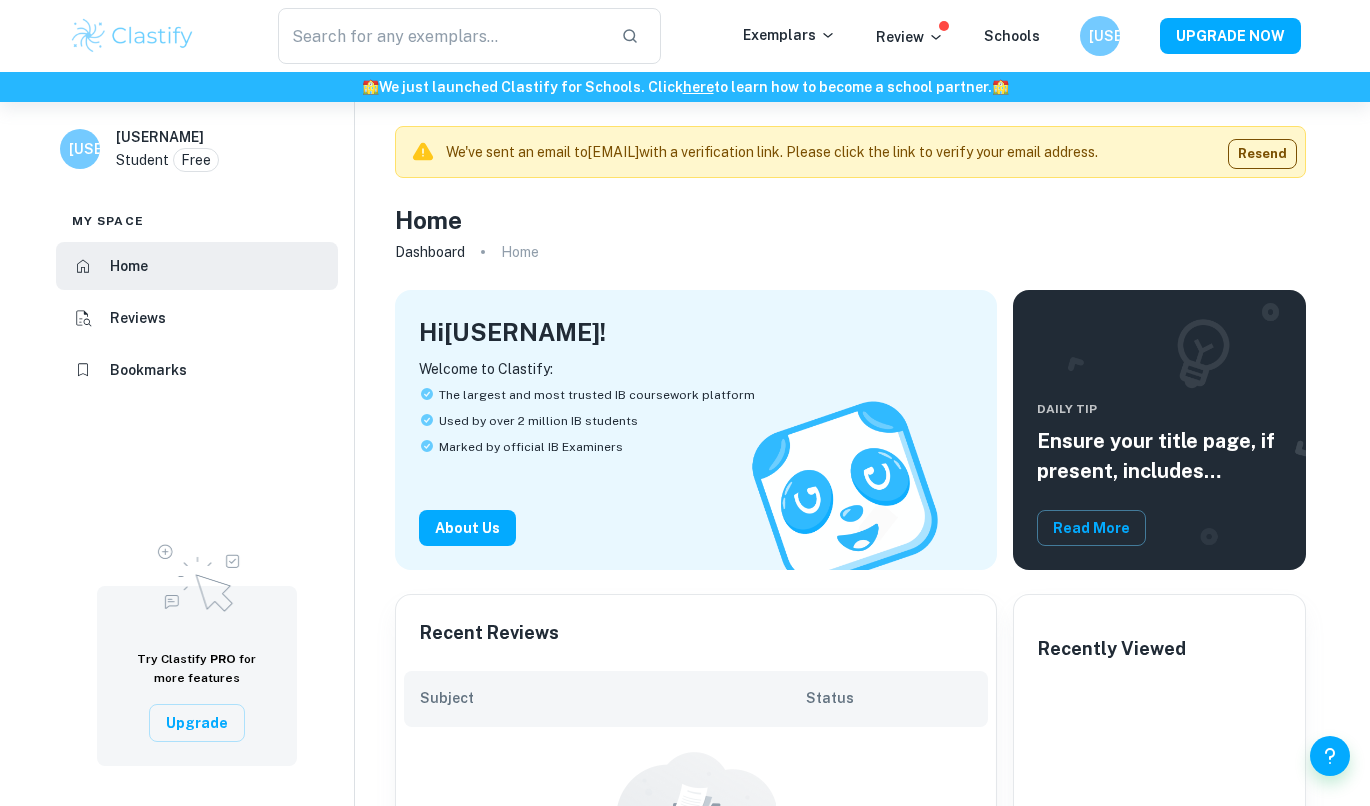 click on "Exemplars" at bounding box center (789, 35) 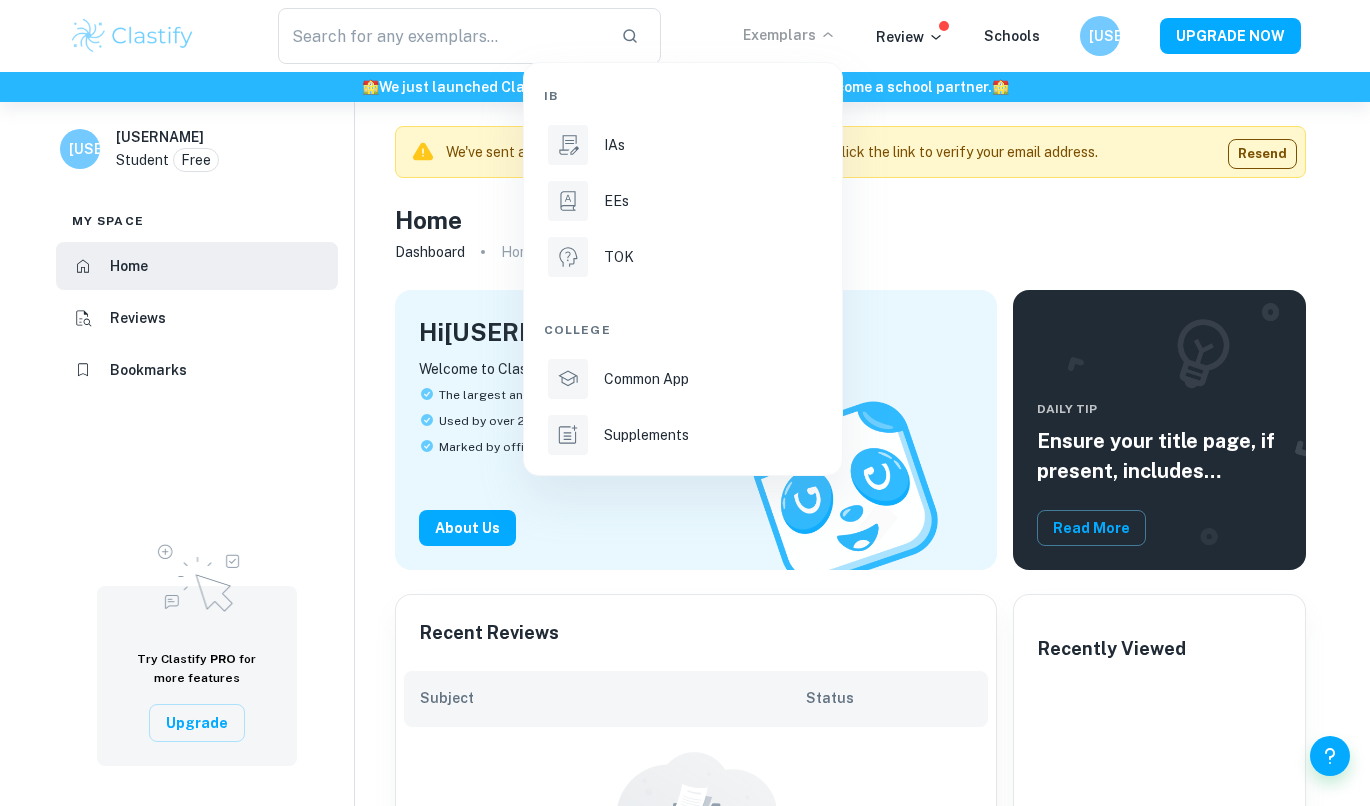 click on "IAs" at bounding box center [711, 145] 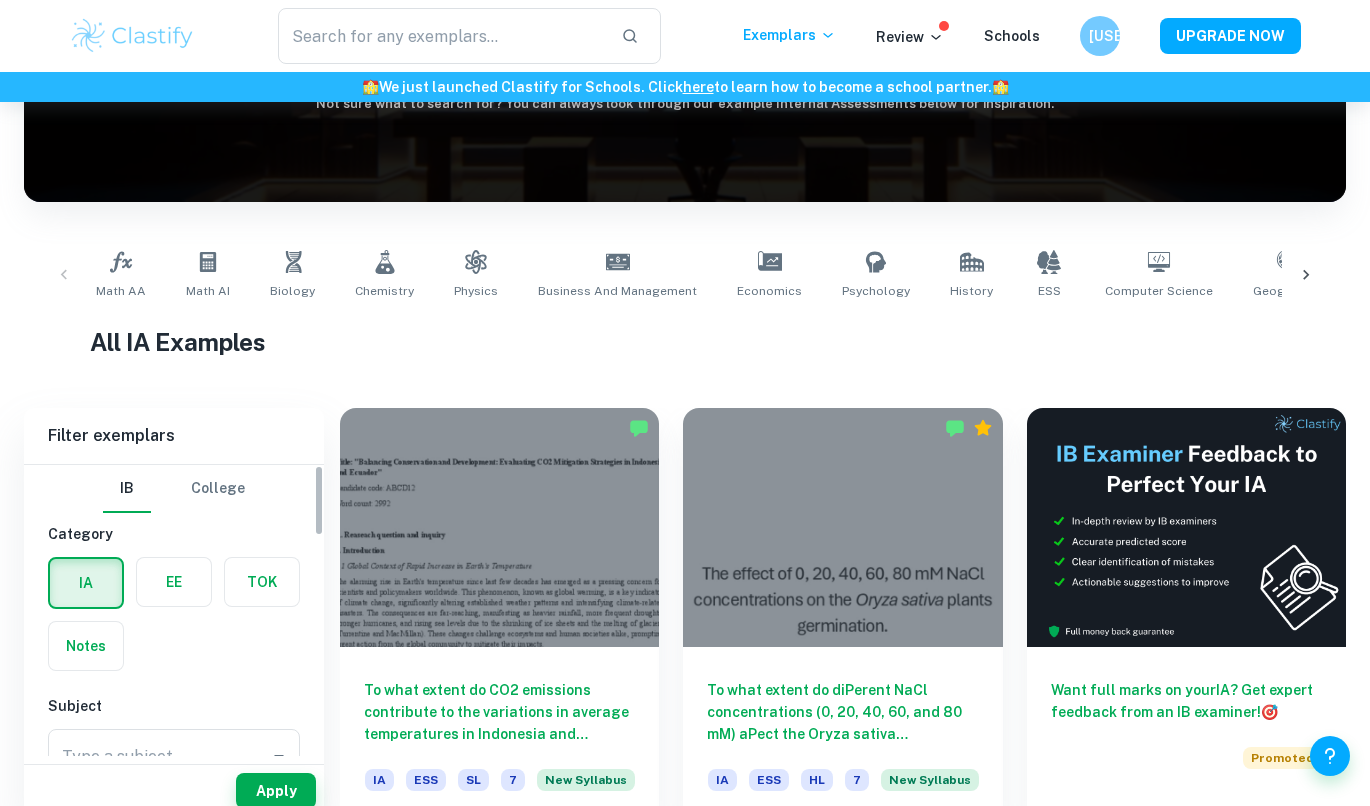scroll, scrollTop: 290, scrollLeft: 0, axis: vertical 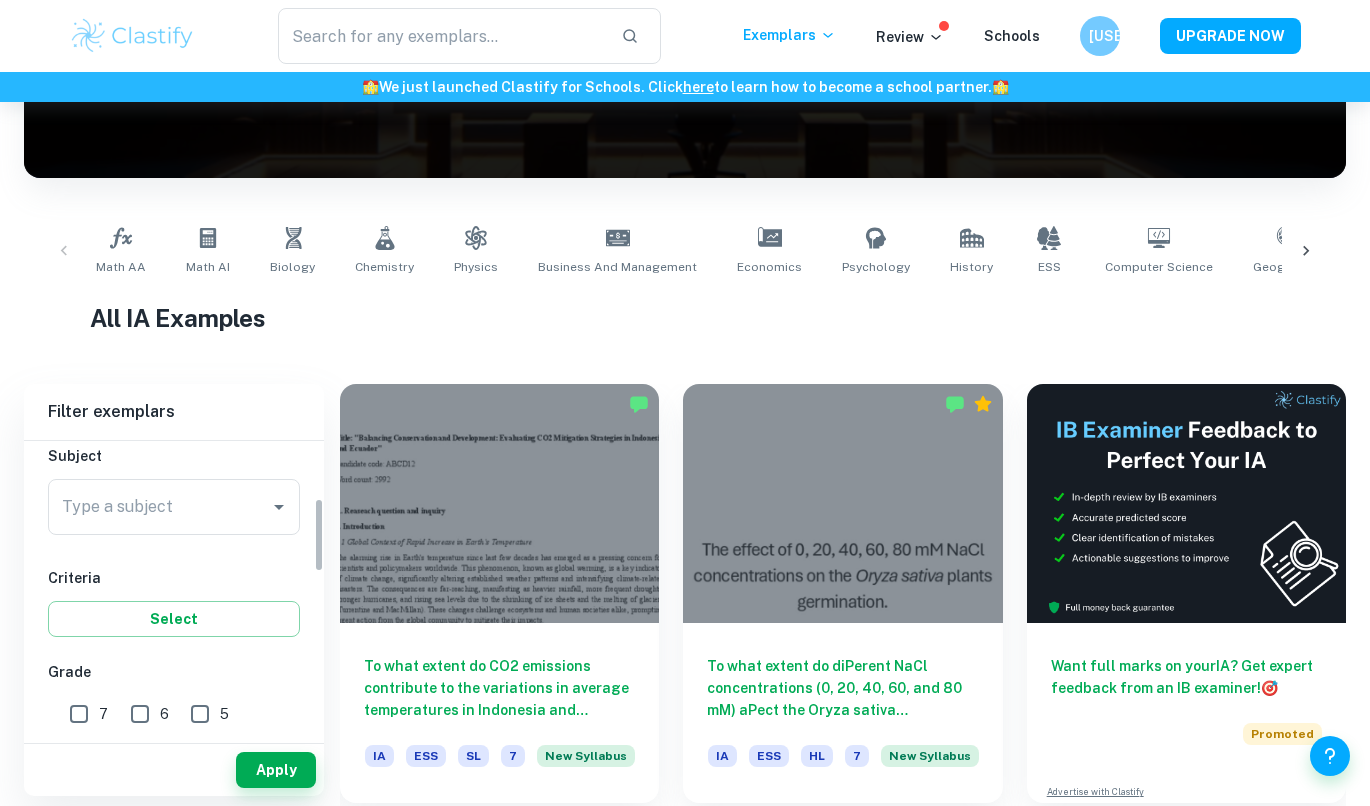 click on "Type a subject" at bounding box center (159, 507) 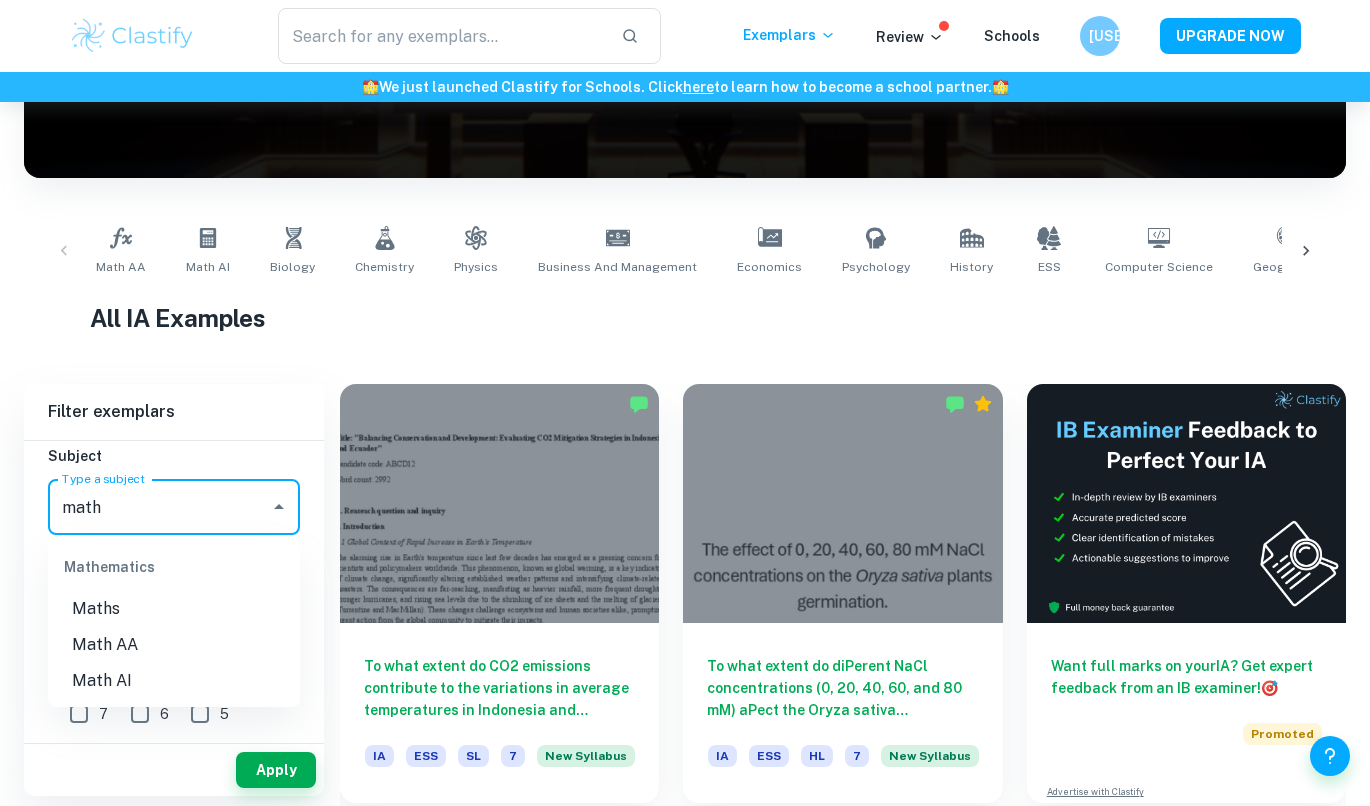 click on "Math AI" at bounding box center (174, 681) 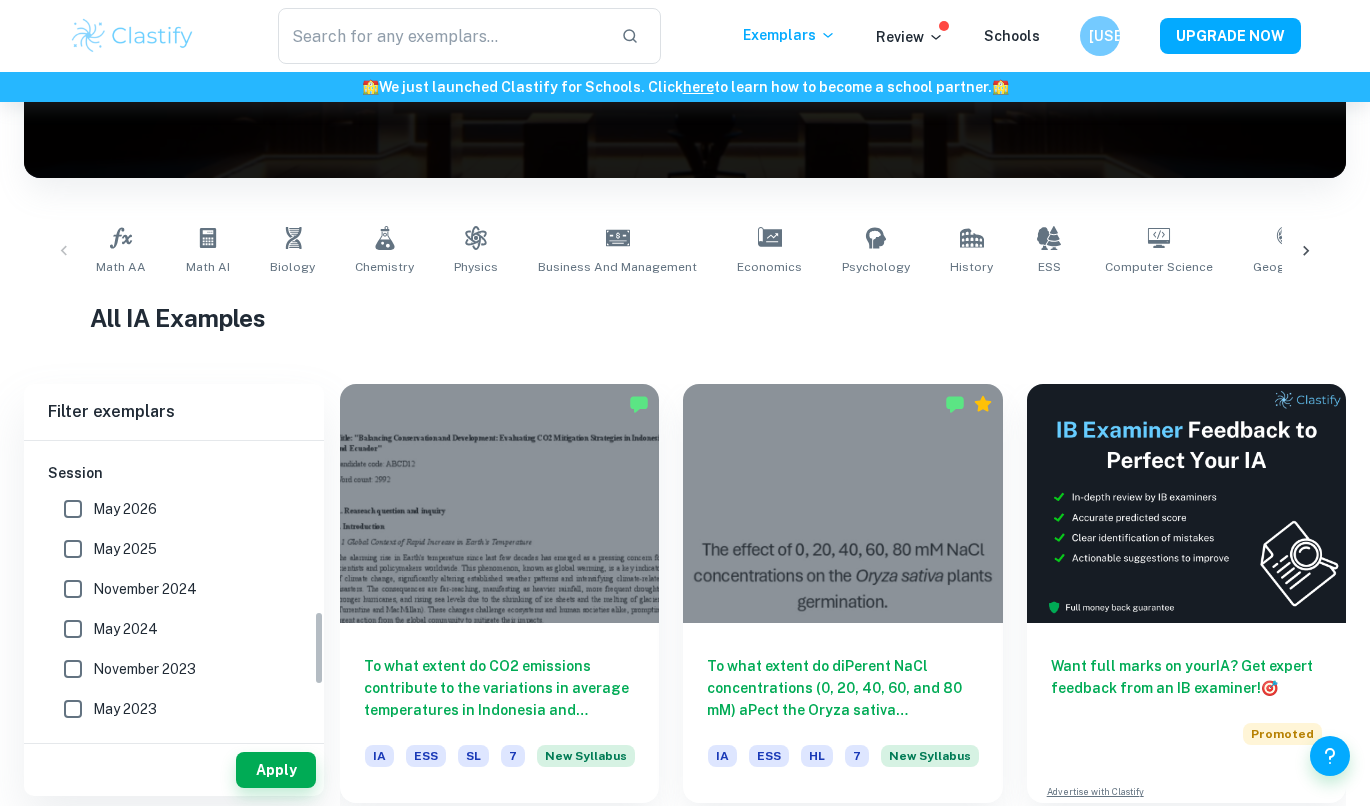 scroll, scrollTop: 670, scrollLeft: 0, axis: vertical 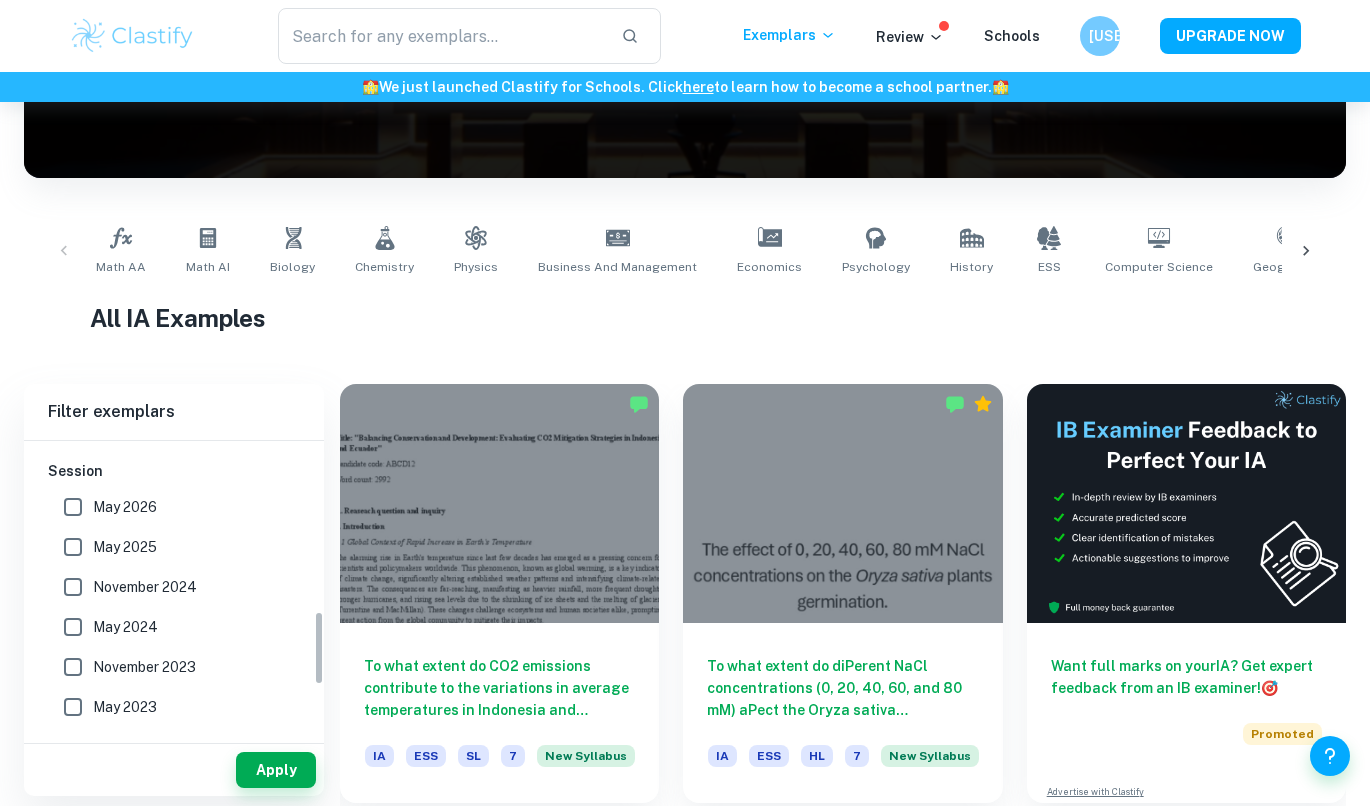 type on "Math AI" 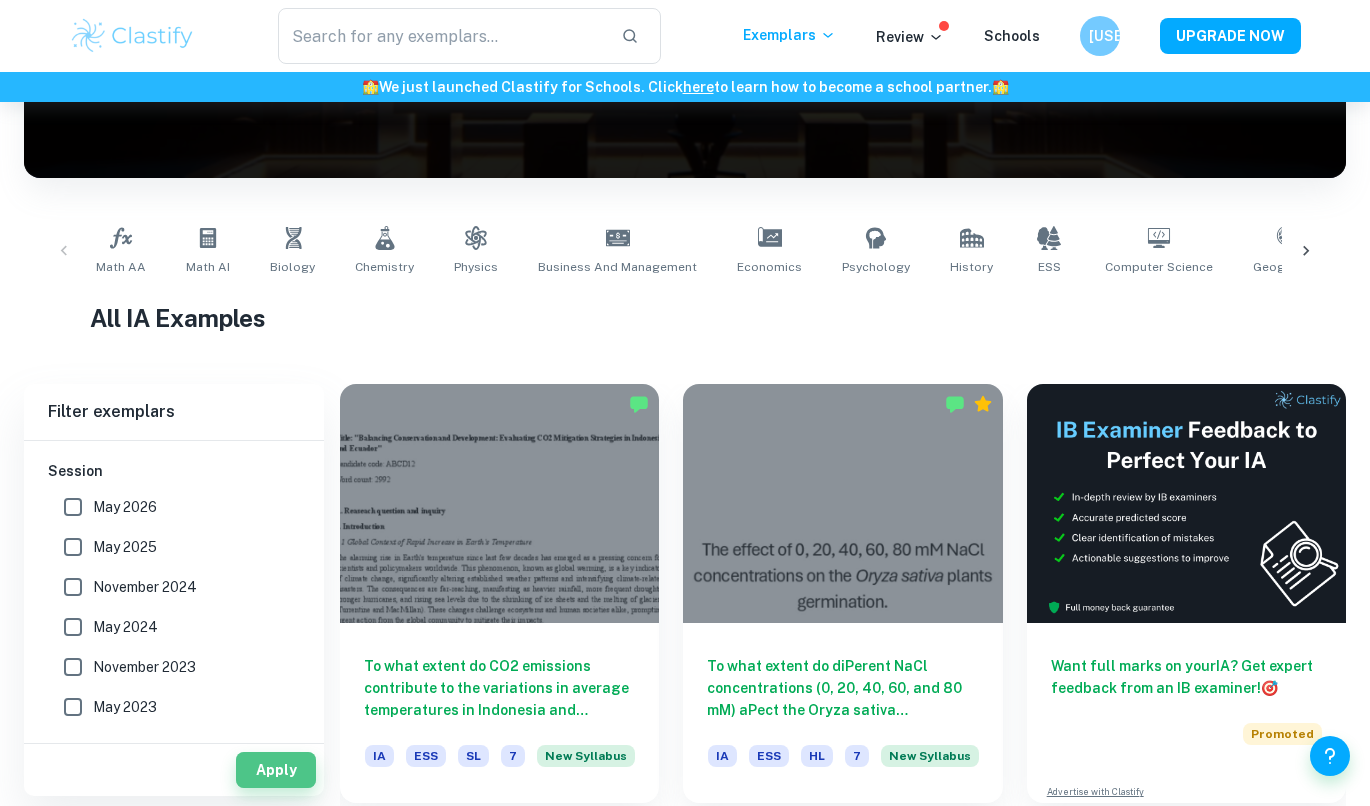 click on "Apply" at bounding box center (276, 770) 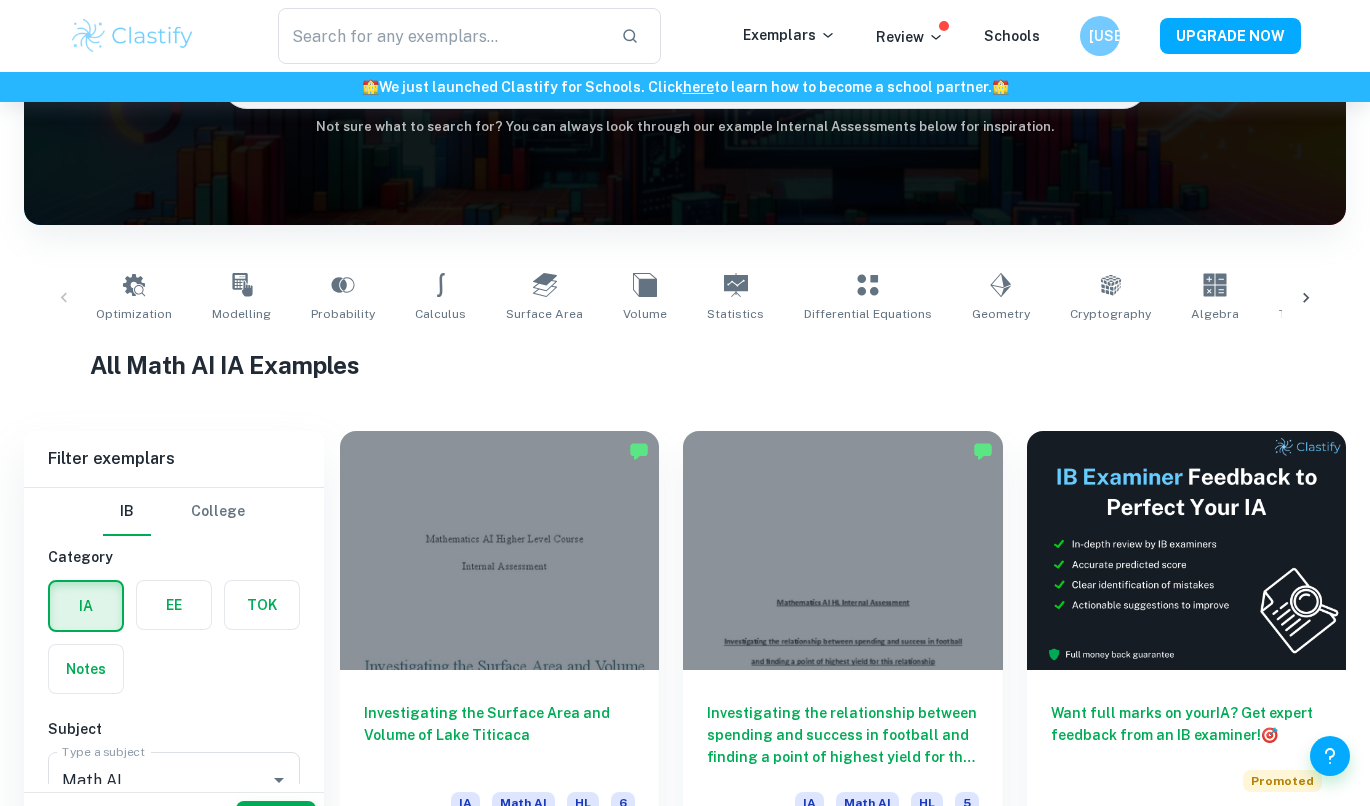 scroll, scrollTop: 297, scrollLeft: 0, axis: vertical 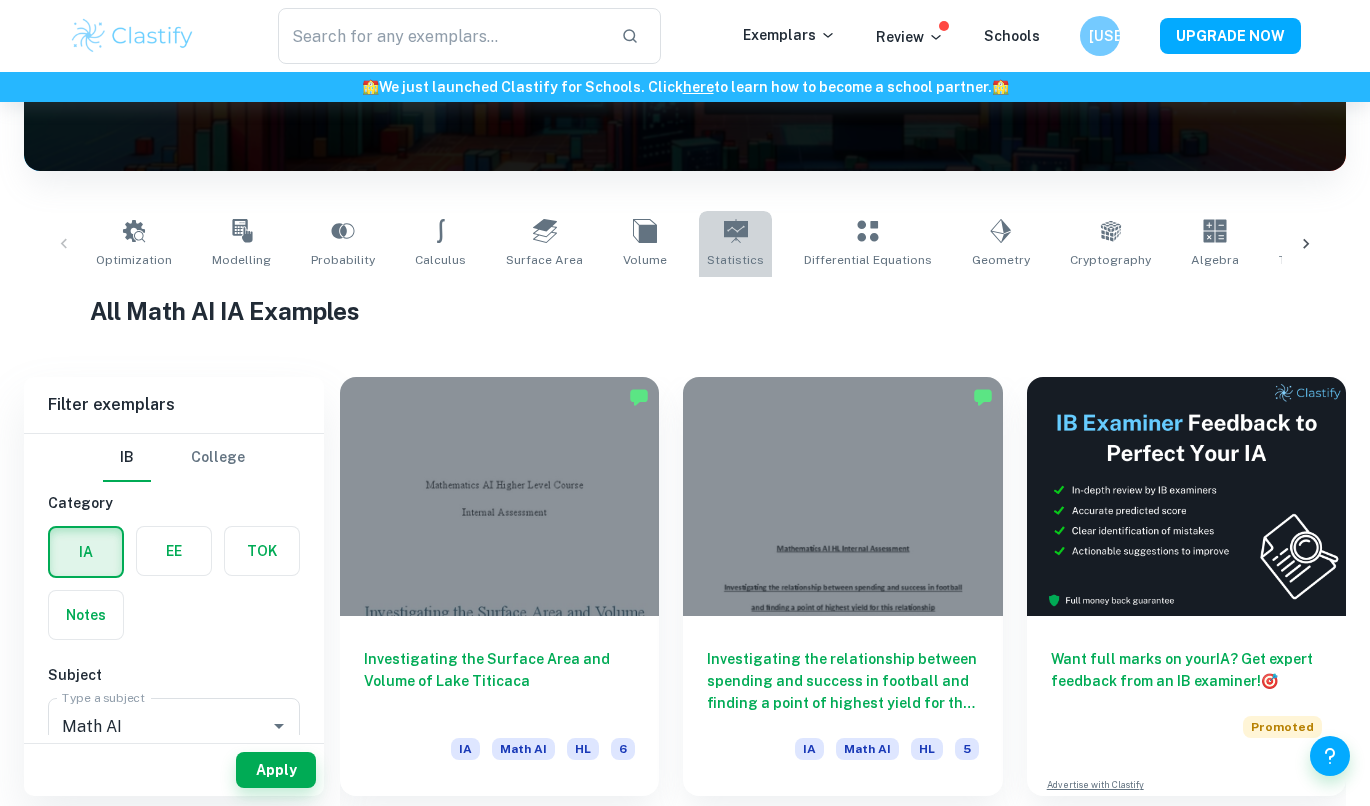 click on "Statistics" at bounding box center [735, 260] 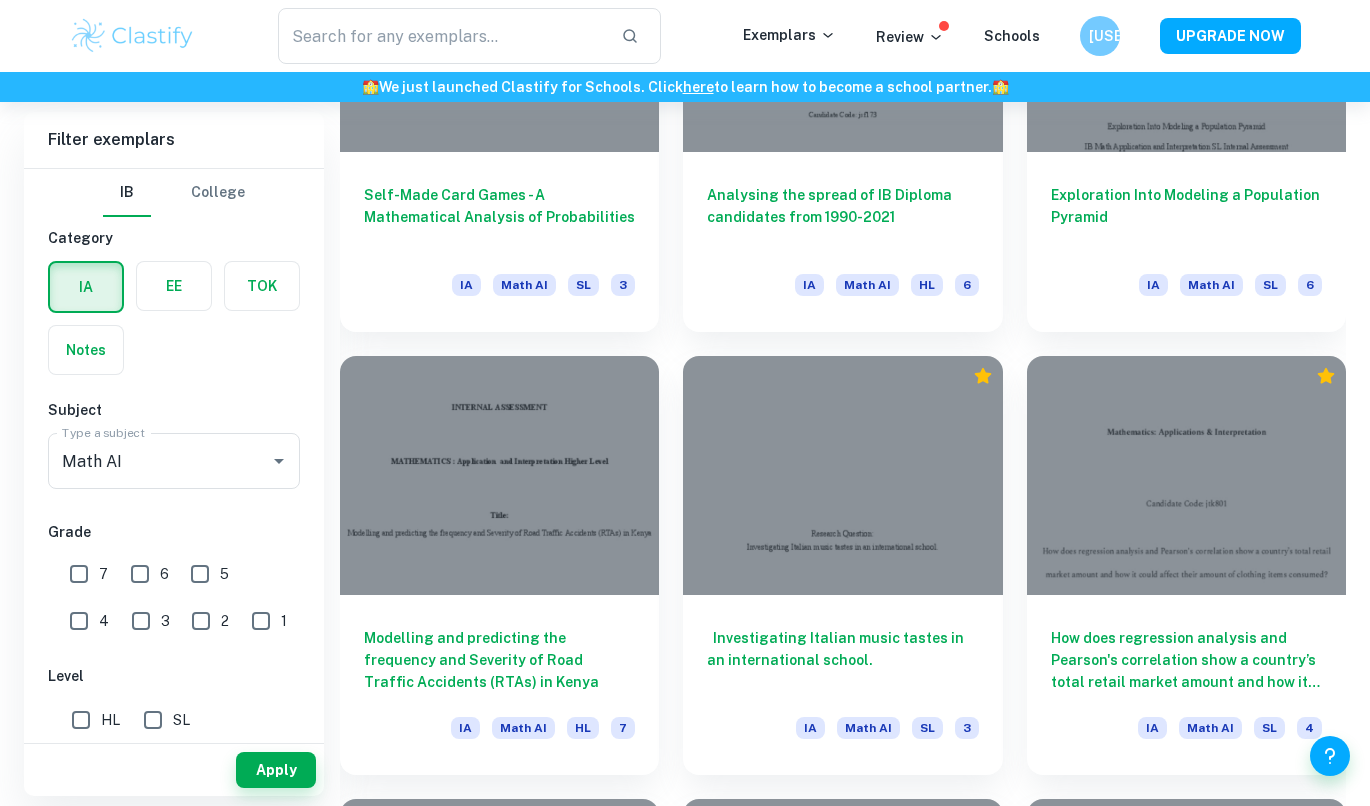 scroll, scrollTop: 2094, scrollLeft: 0, axis: vertical 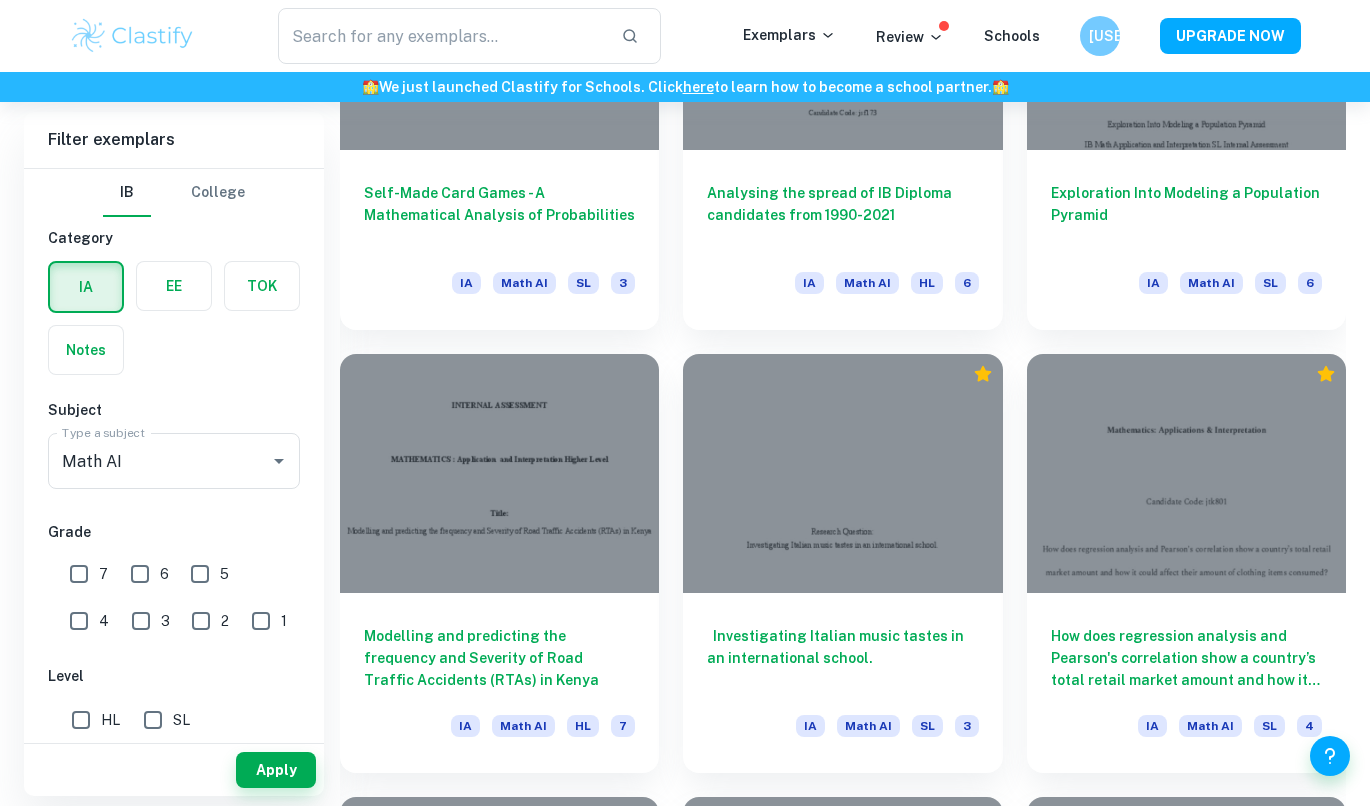click at bounding box center (1186, 473) 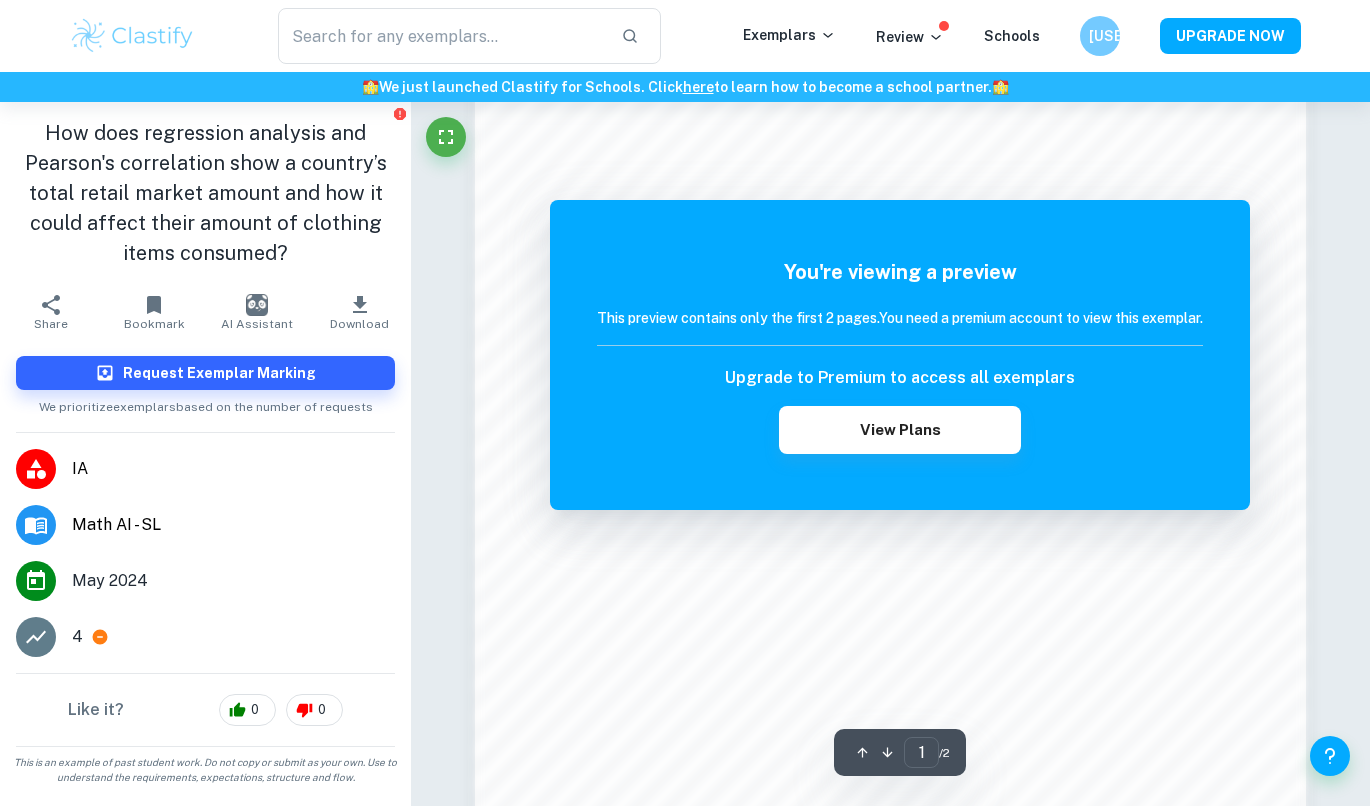 scroll, scrollTop: 1275, scrollLeft: 0, axis: vertical 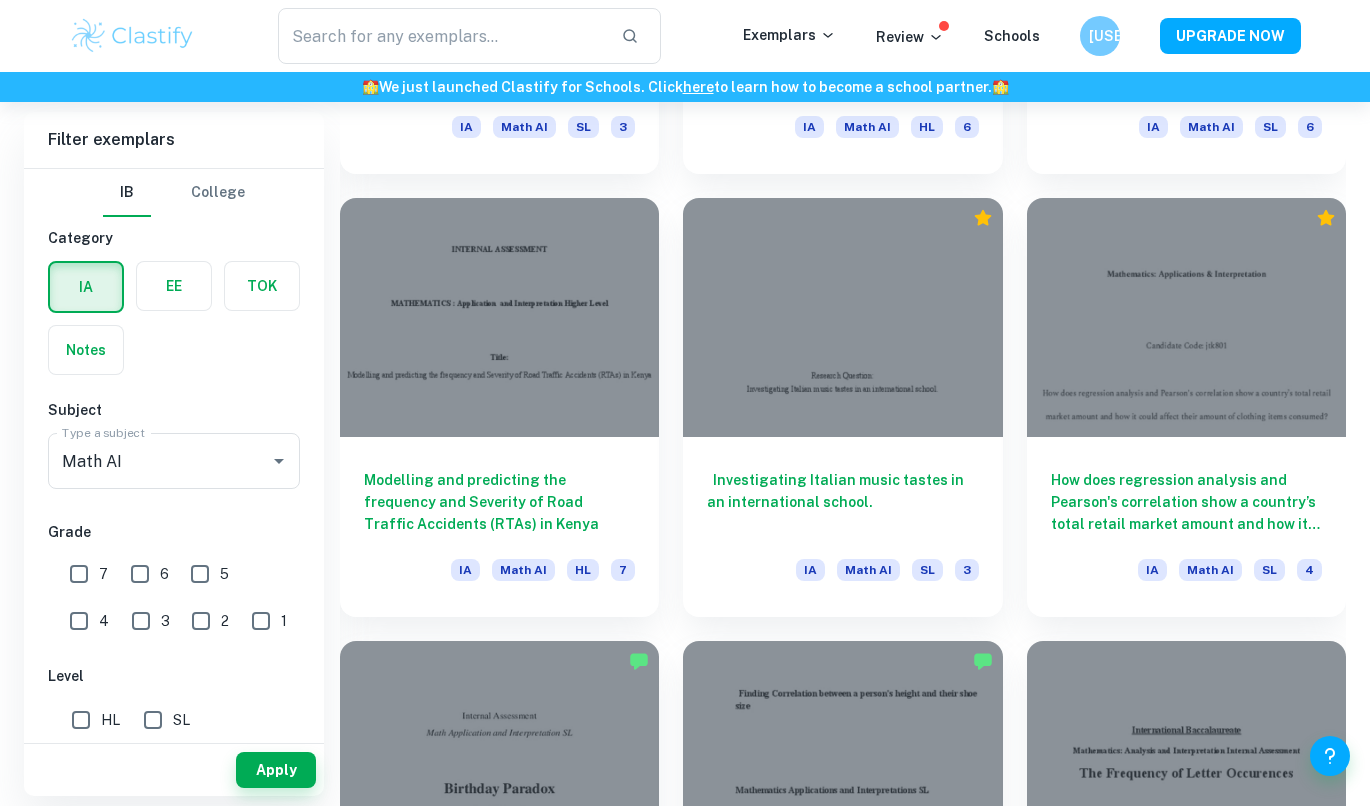 click at bounding box center [499, 317] 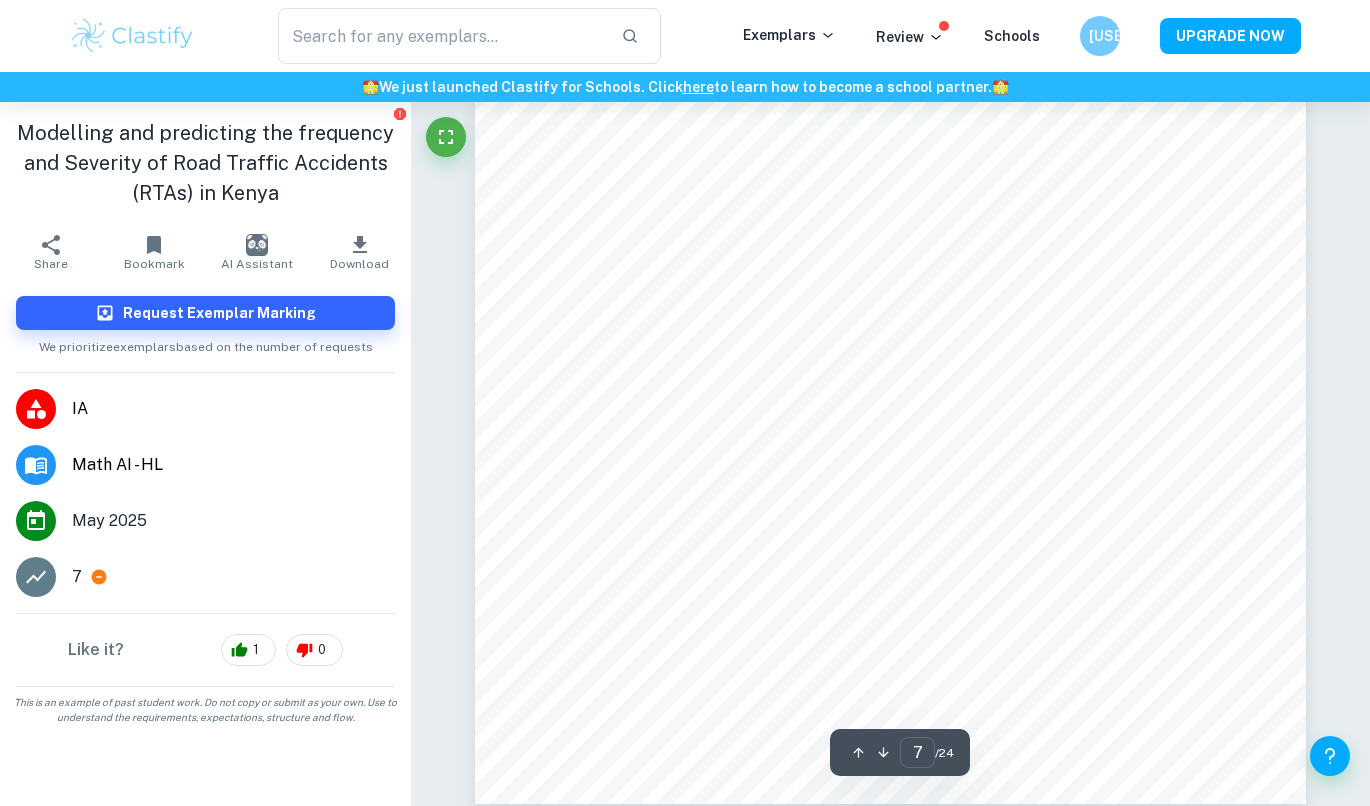 scroll, scrollTop: 7173, scrollLeft: 0, axis: vertical 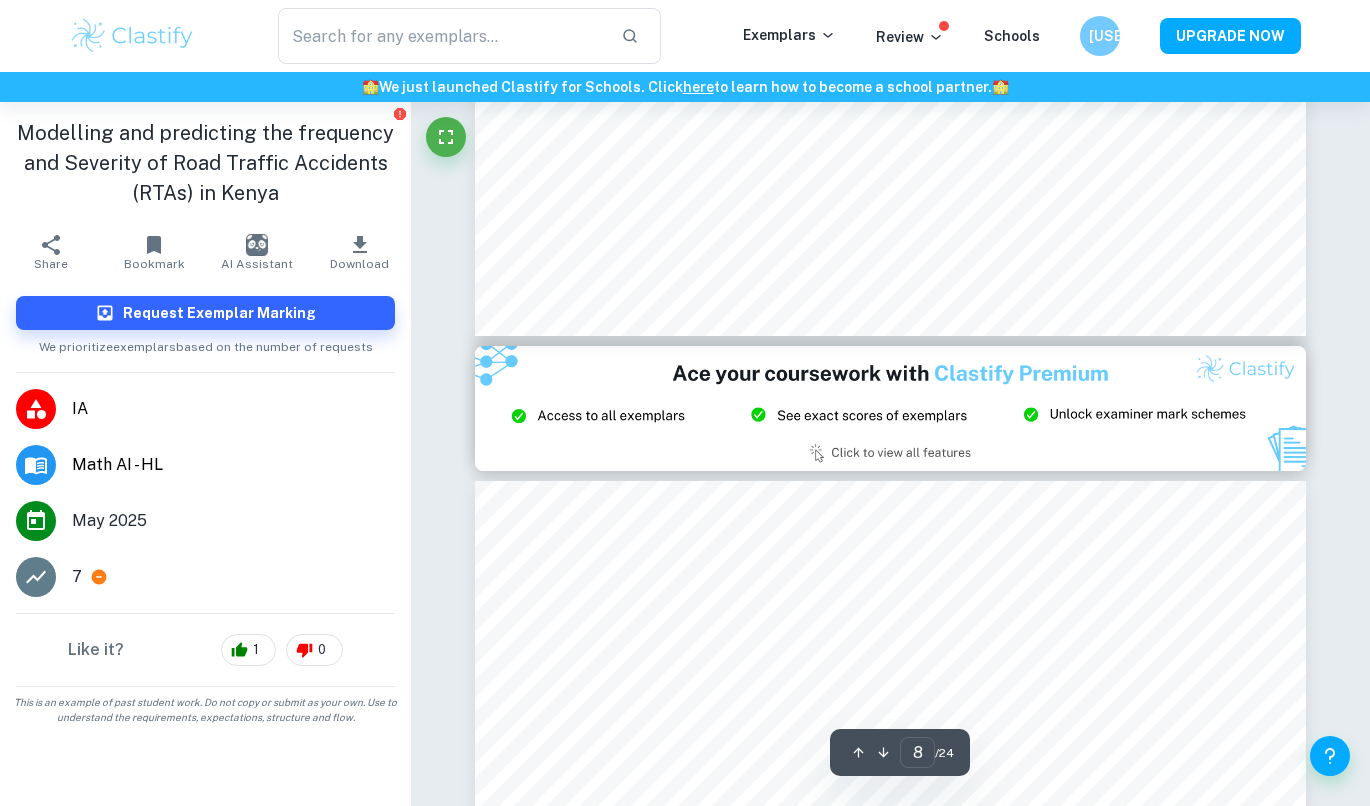 type on "9" 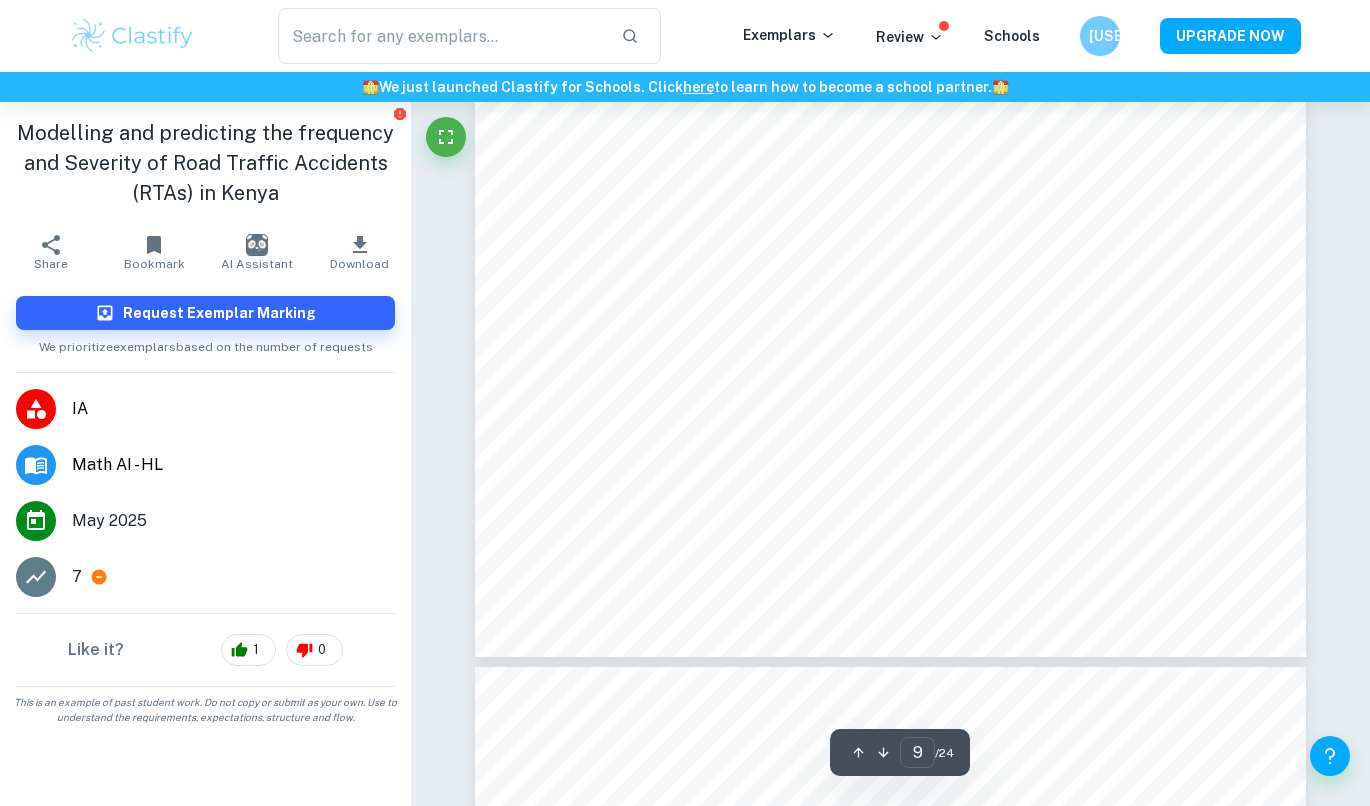 scroll, scrollTop: 9628, scrollLeft: 0, axis: vertical 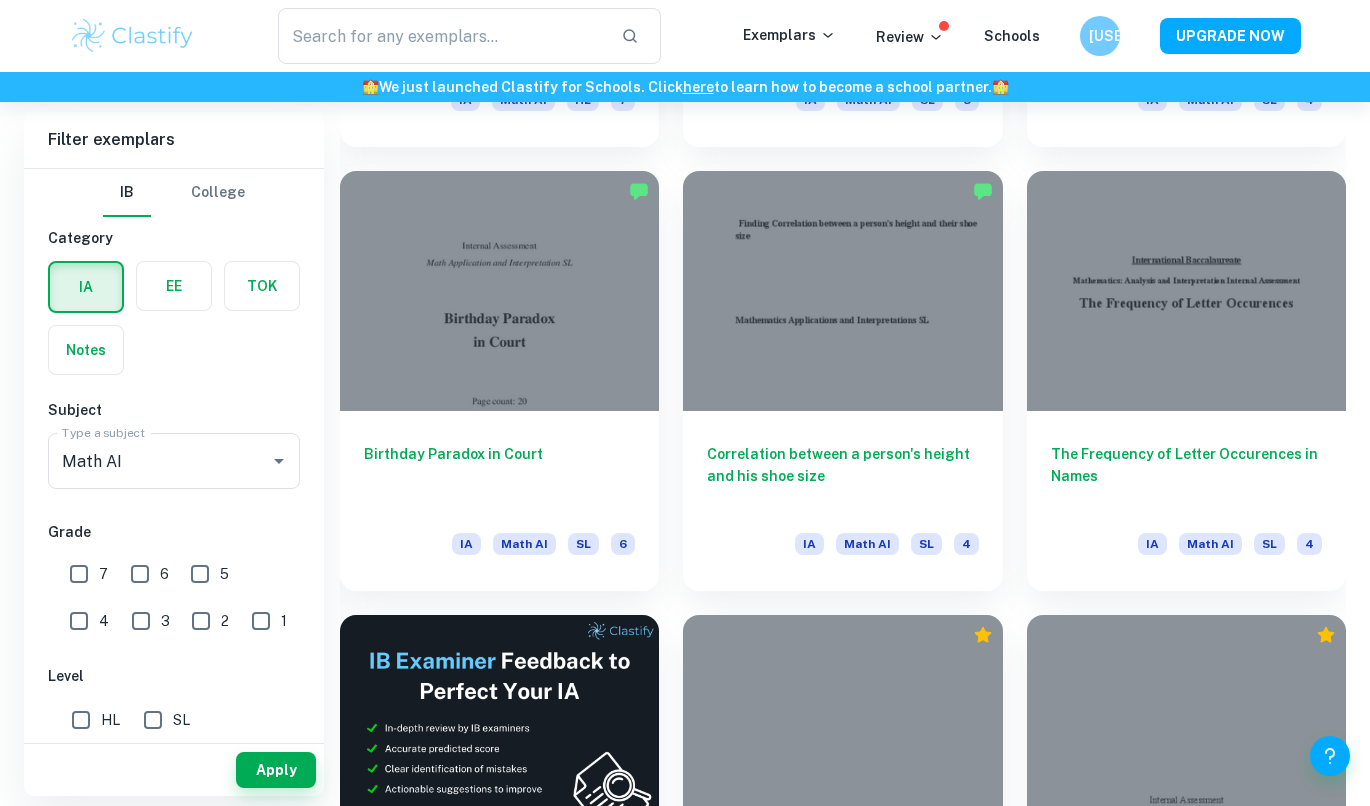 click at bounding box center (842, 290) 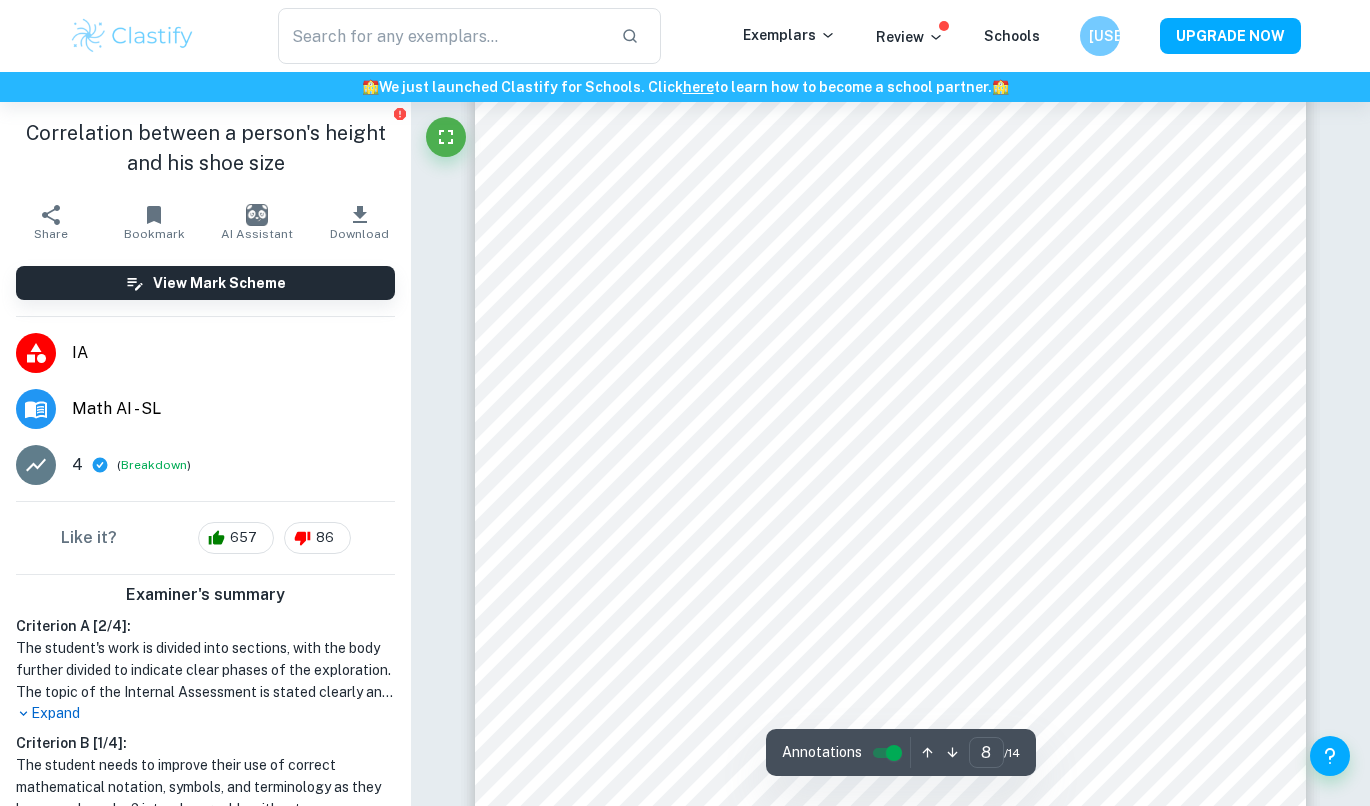 scroll, scrollTop: 8034, scrollLeft: 0, axis: vertical 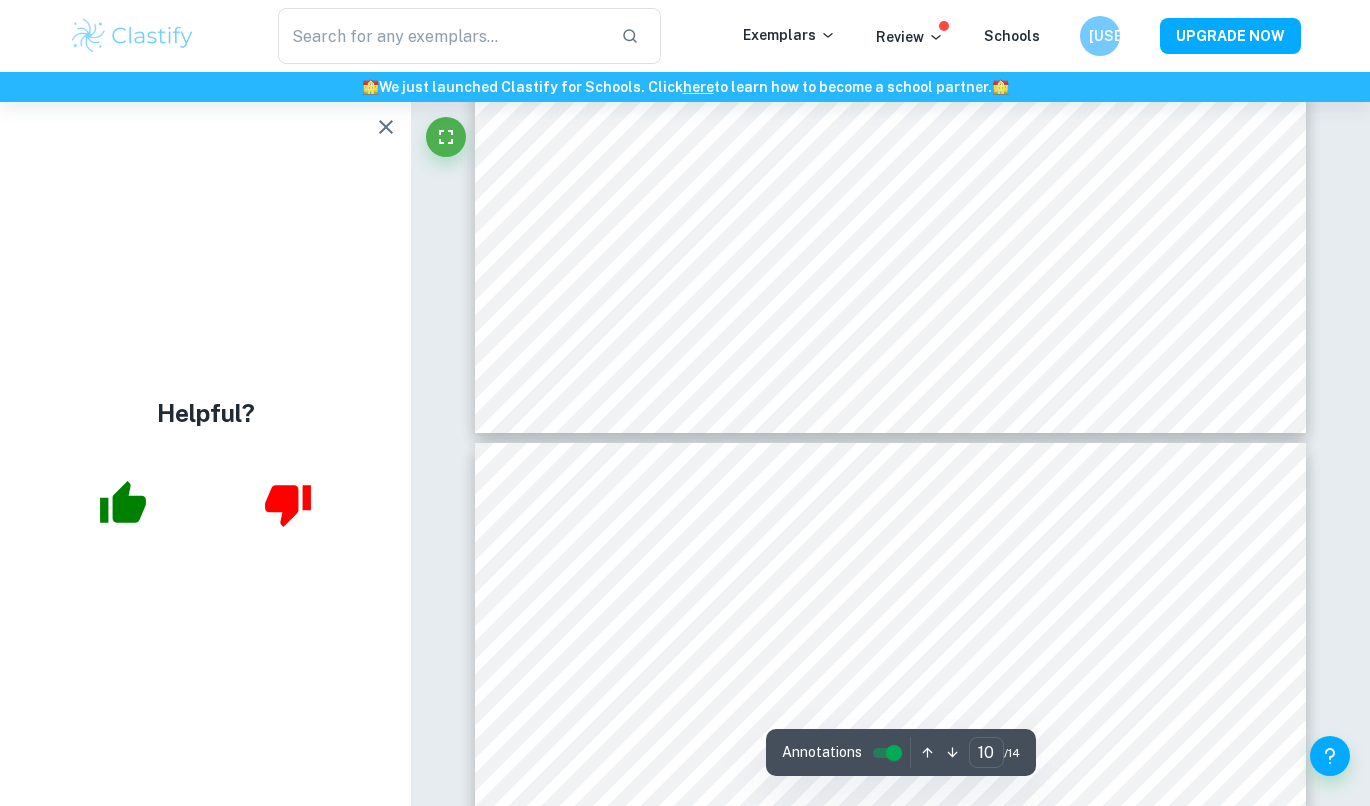 type on "11" 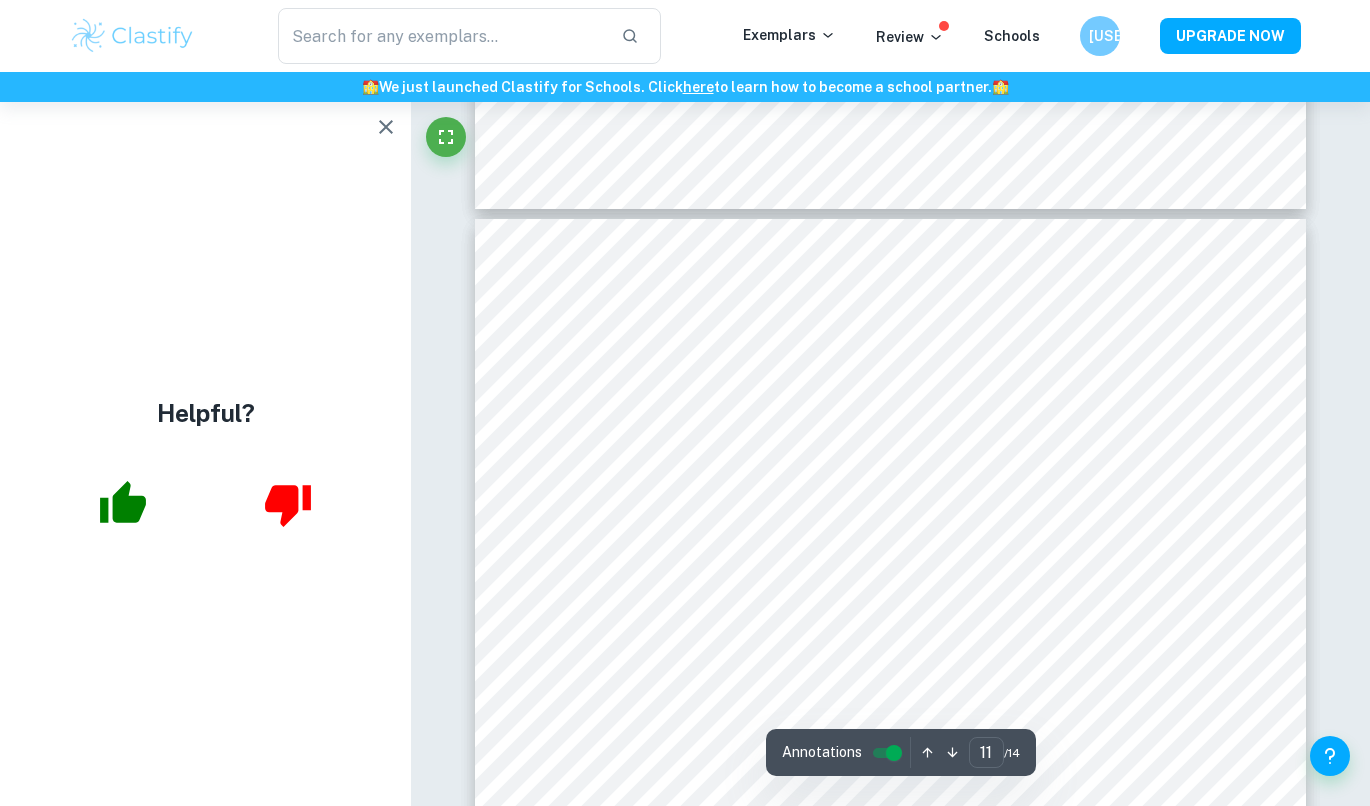 scroll, scrollTop: 11182, scrollLeft: 0, axis: vertical 